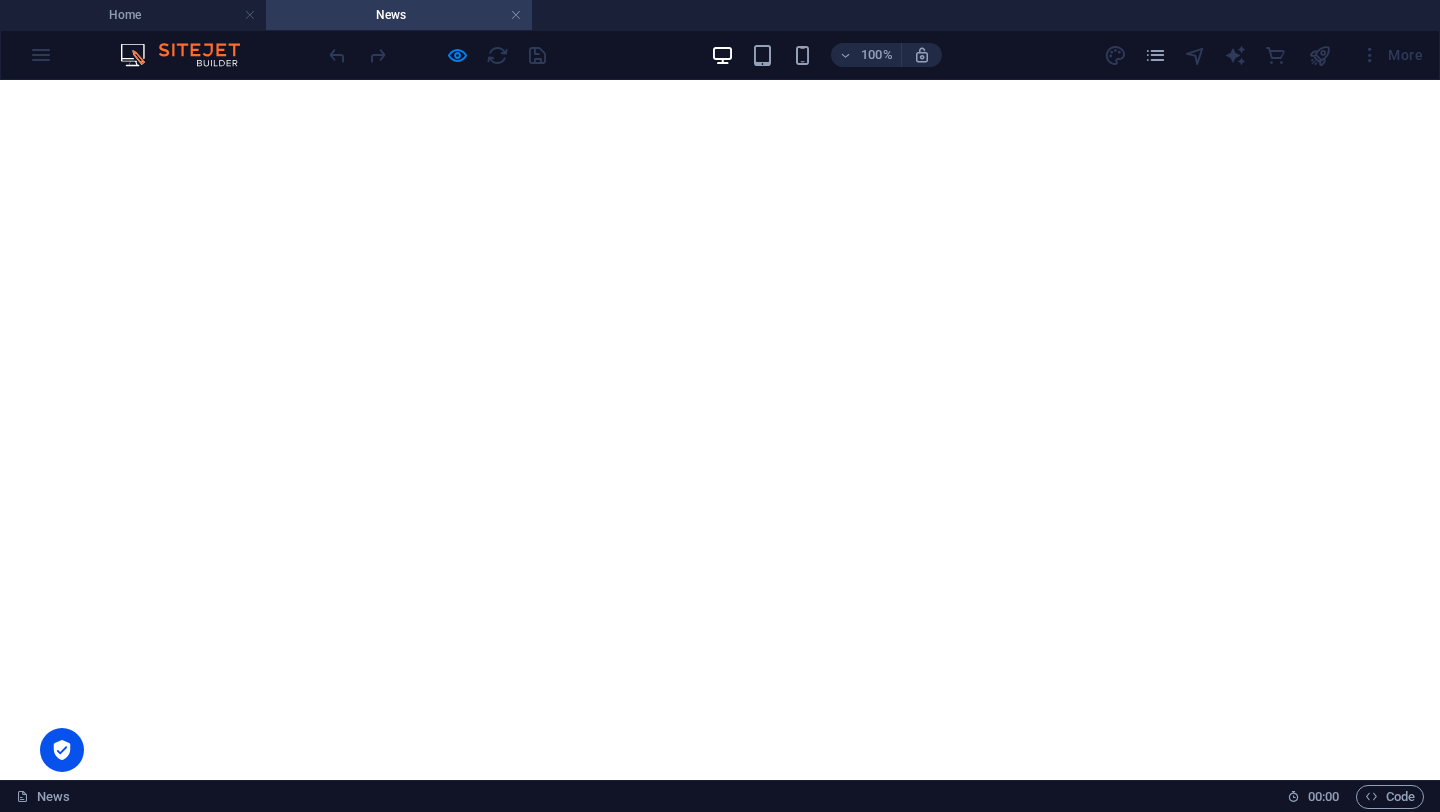scroll, scrollTop: 0, scrollLeft: 0, axis: both 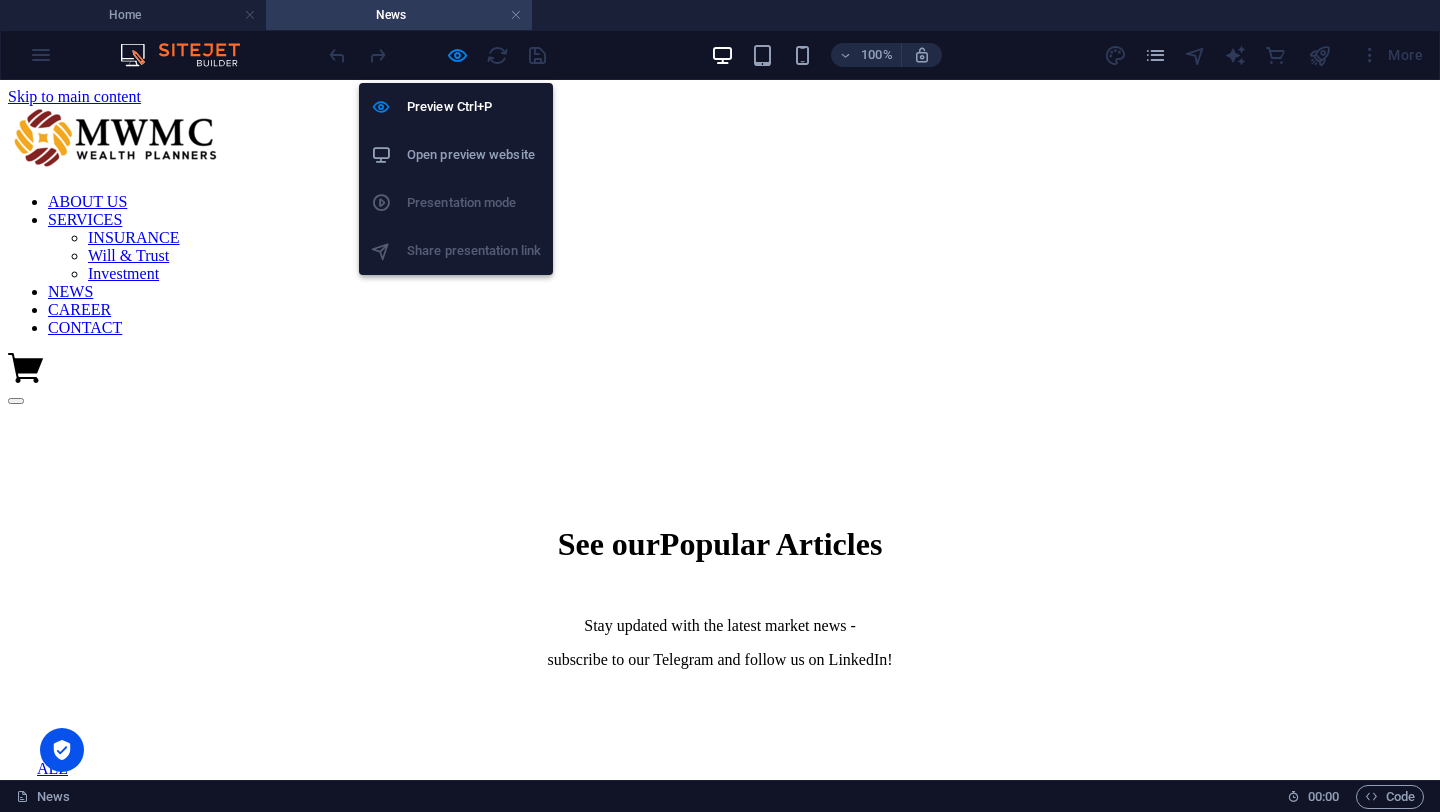 click on "Open preview website" at bounding box center (474, 155) 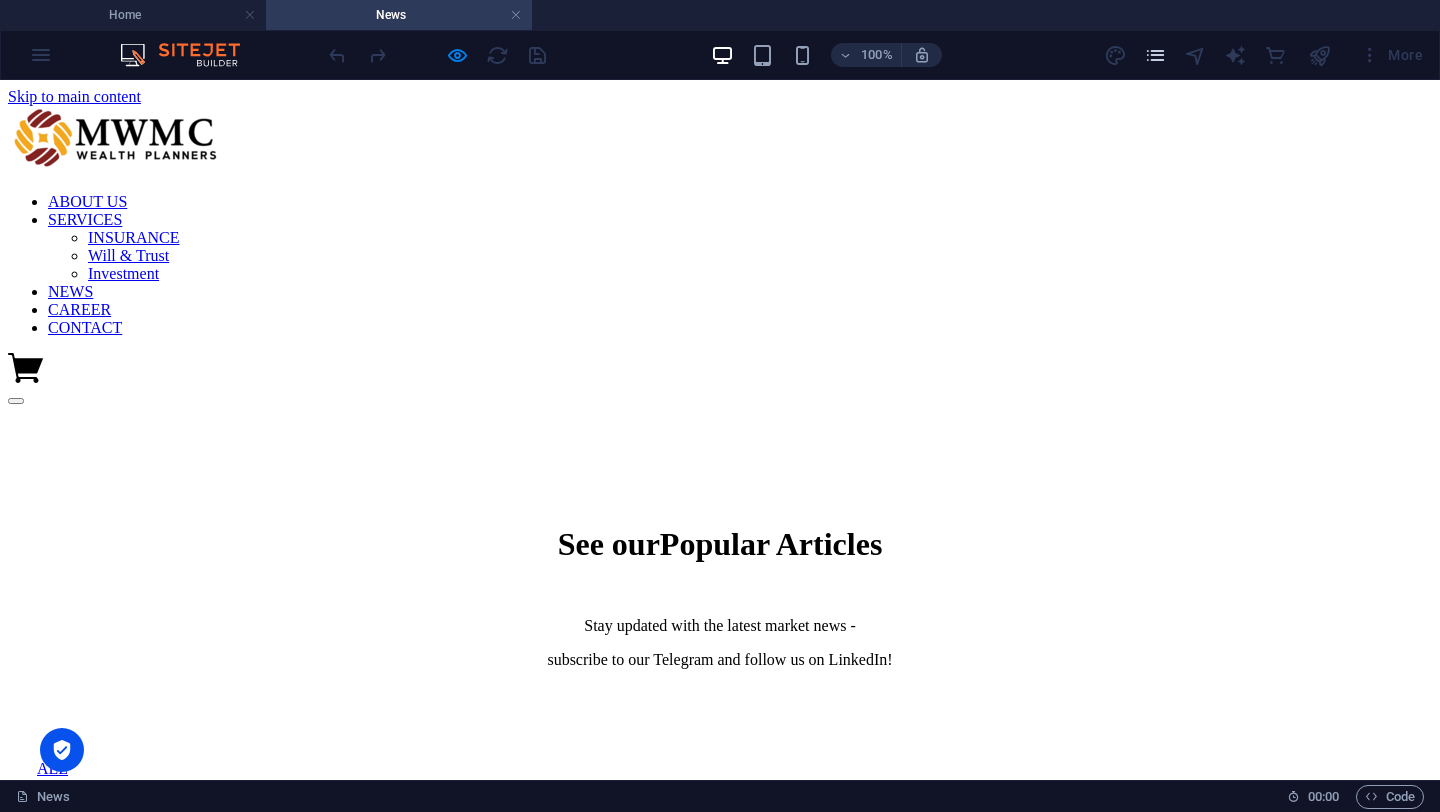click at bounding box center [1155, 55] 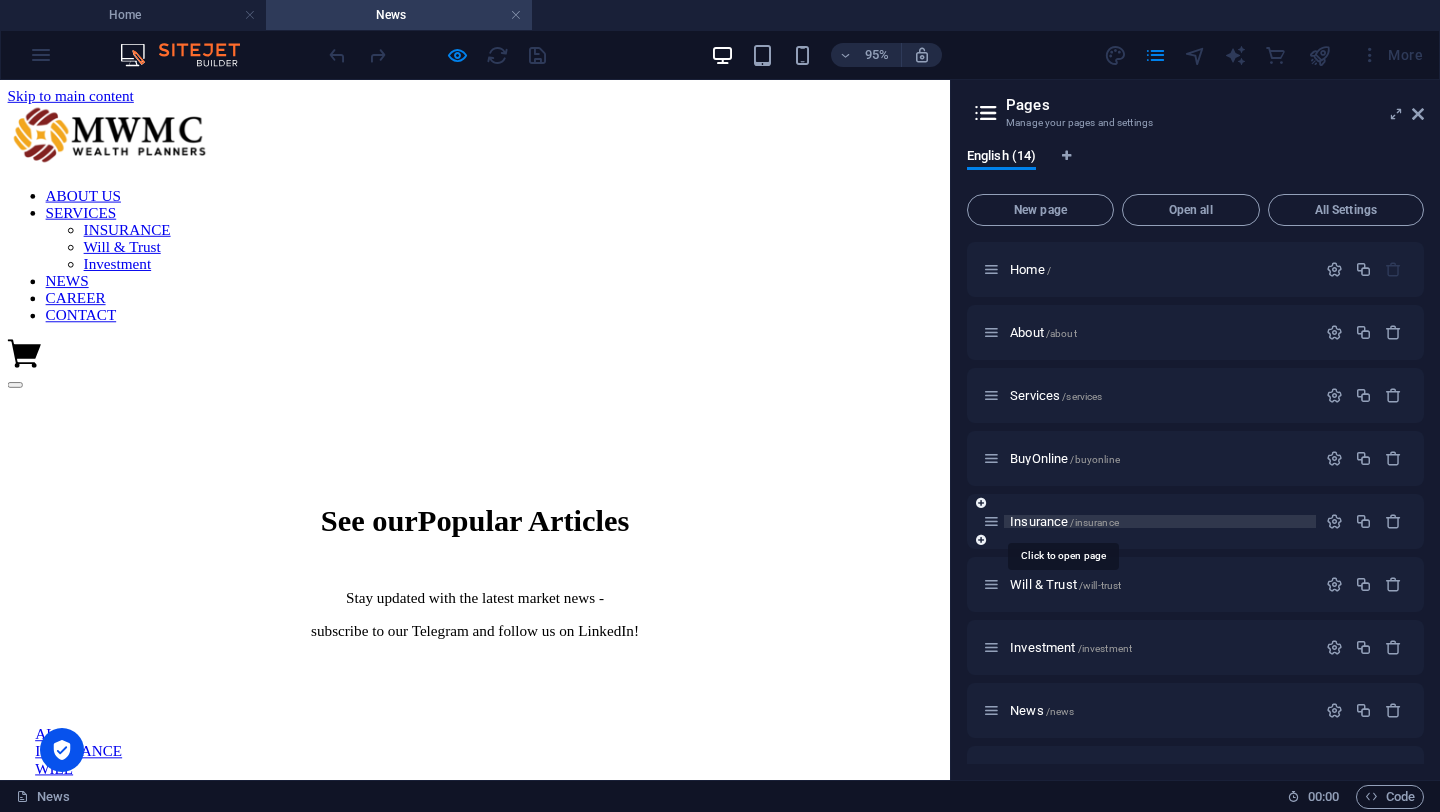 click on "Insurance /insurance" at bounding box center (1064, 521) 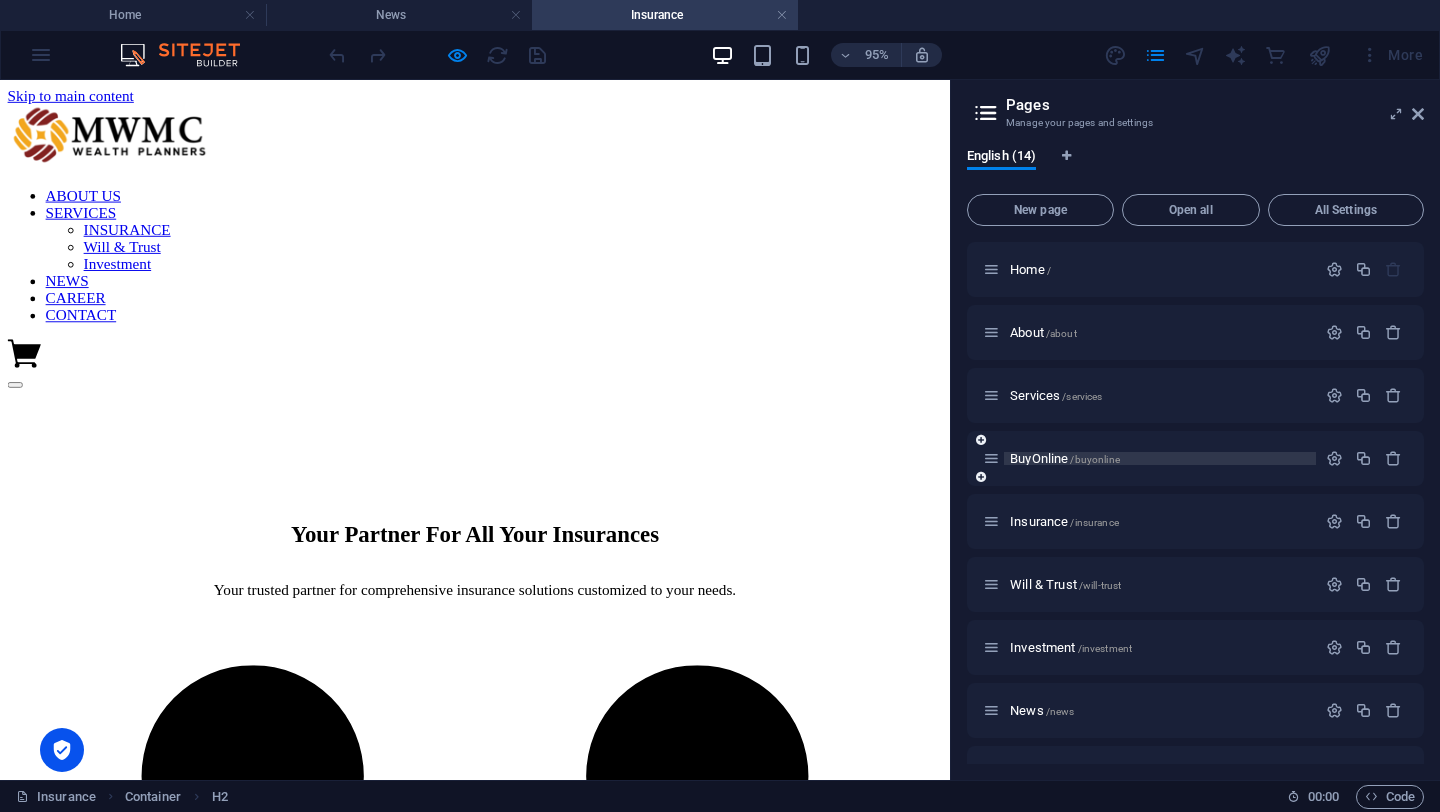 scroll, scrollTop: 0, scrollLeft: 0, axis: both 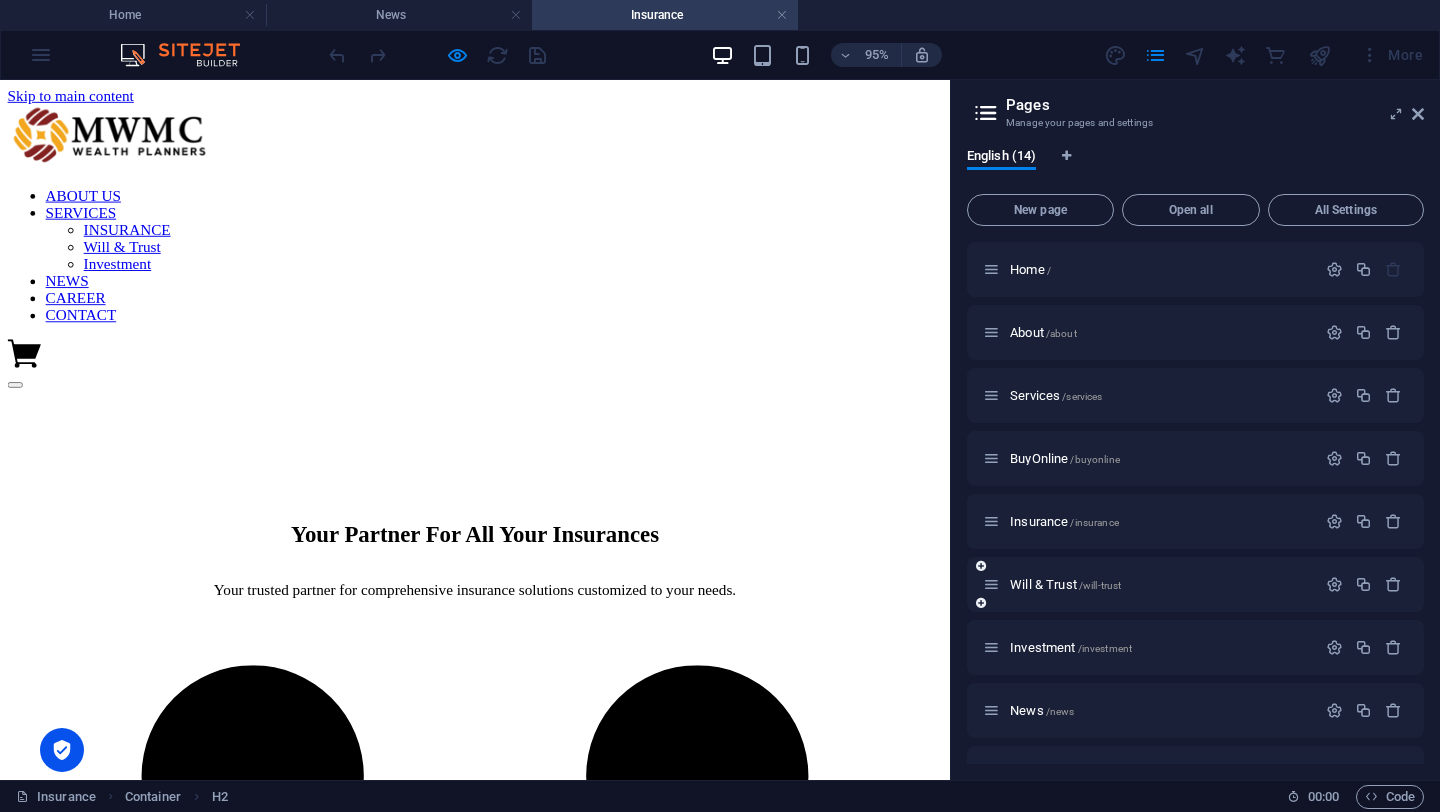 click on "Will & Trust /will-trust" at bounding box center (1149, 584) 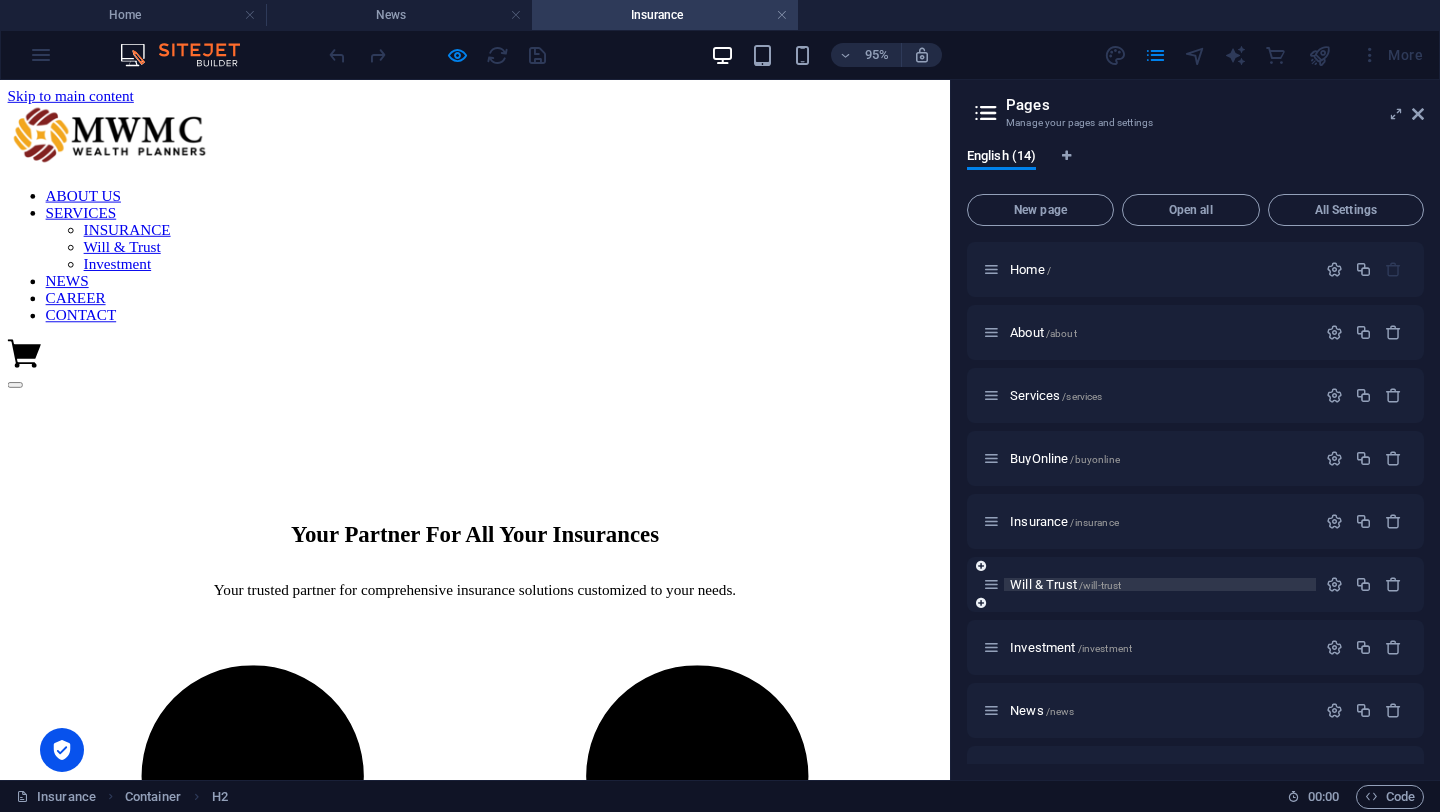 click on "Will & Trust /will-trust" at bounding box center [1065, 584] 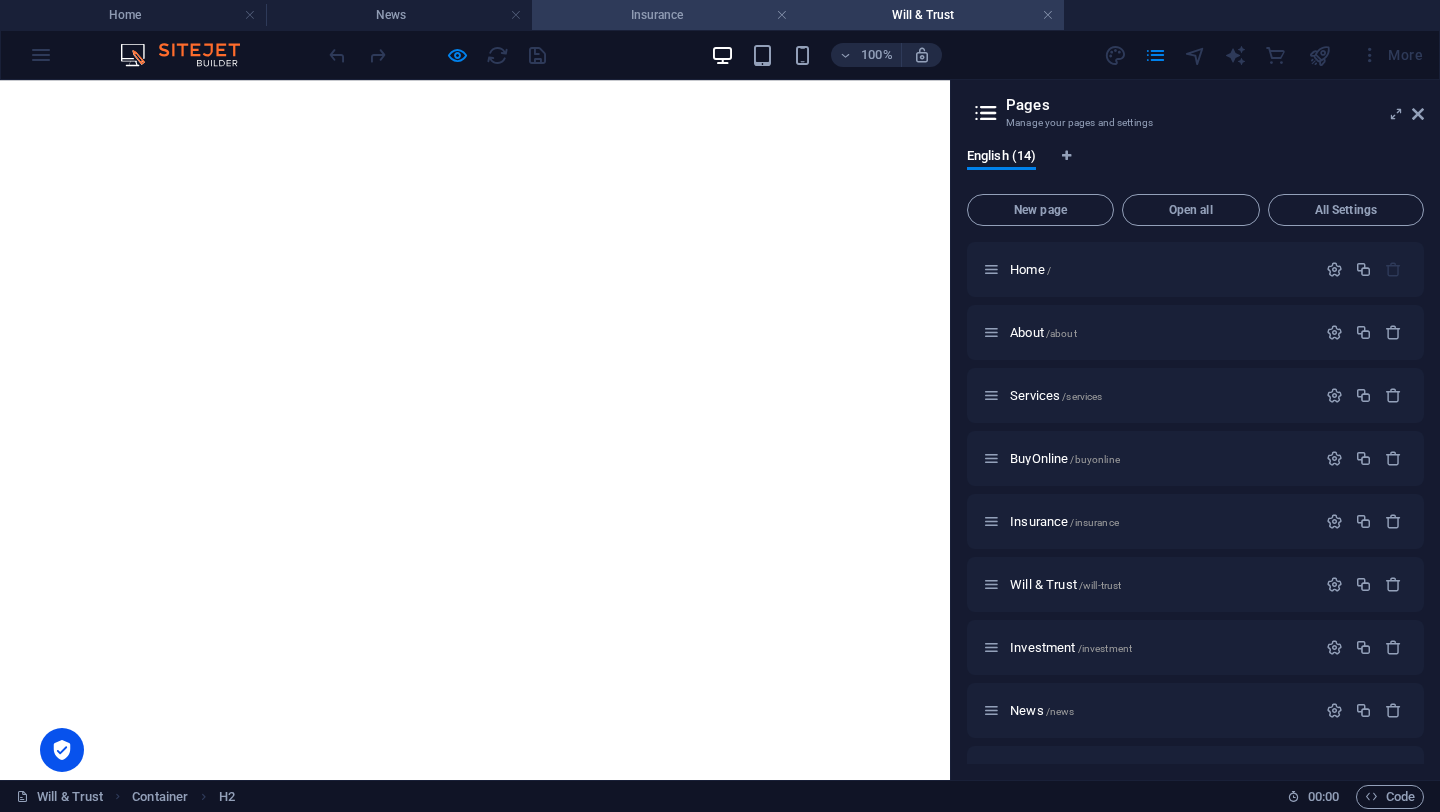click on "Insurance" at bounding box center (665, 15) 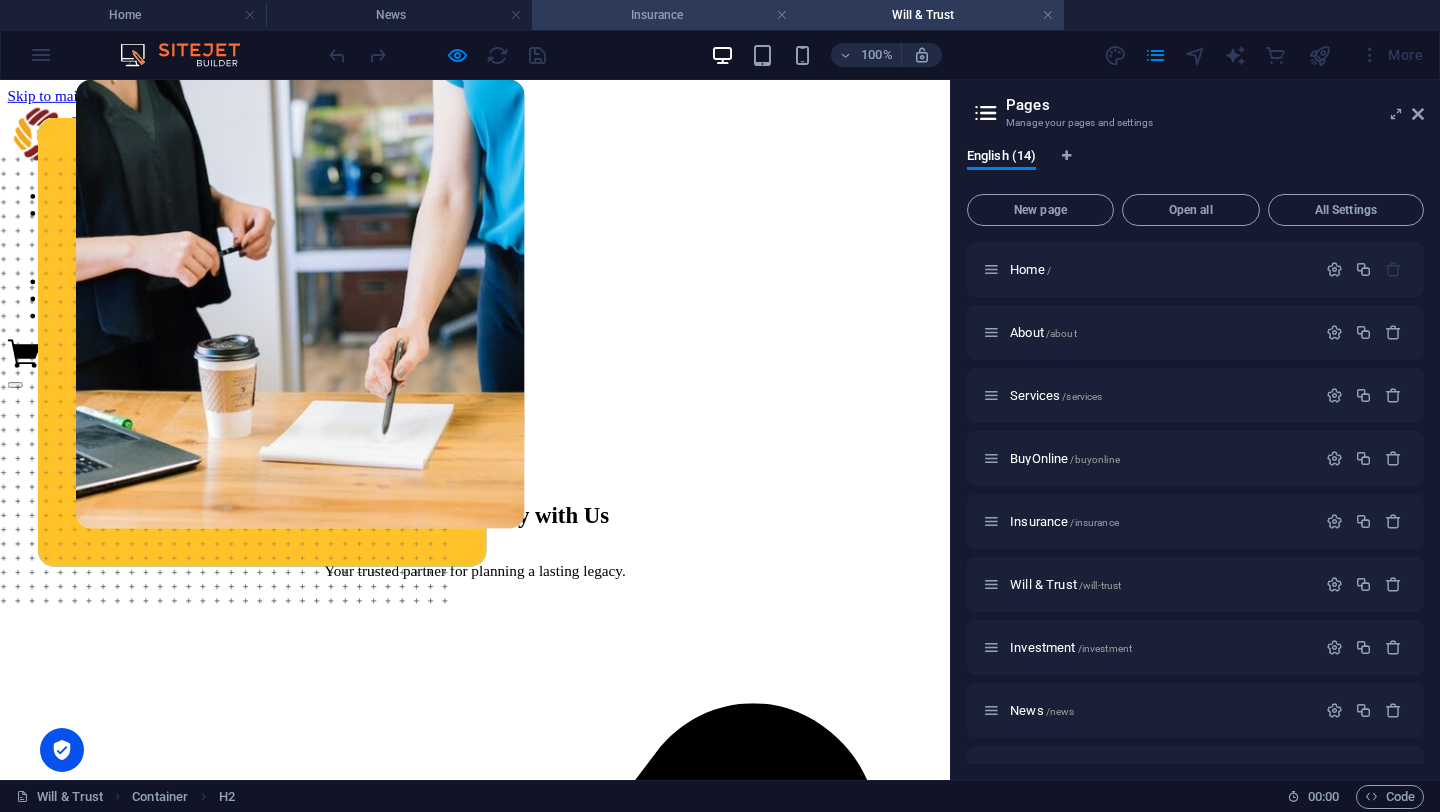 scroll, scrollTop: 0, scrollLeft: 0, axis: both 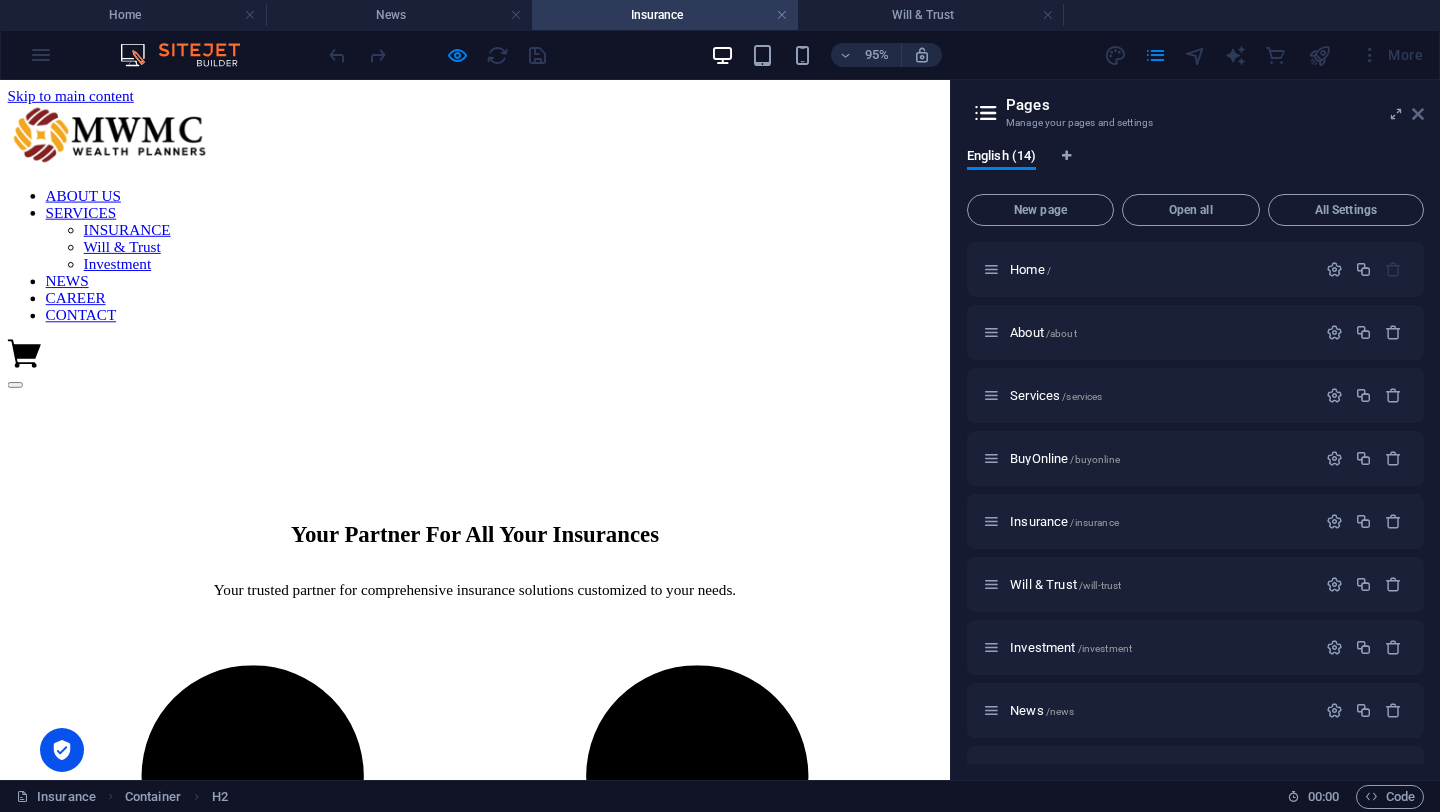 click at bounding box center [1418, 114] 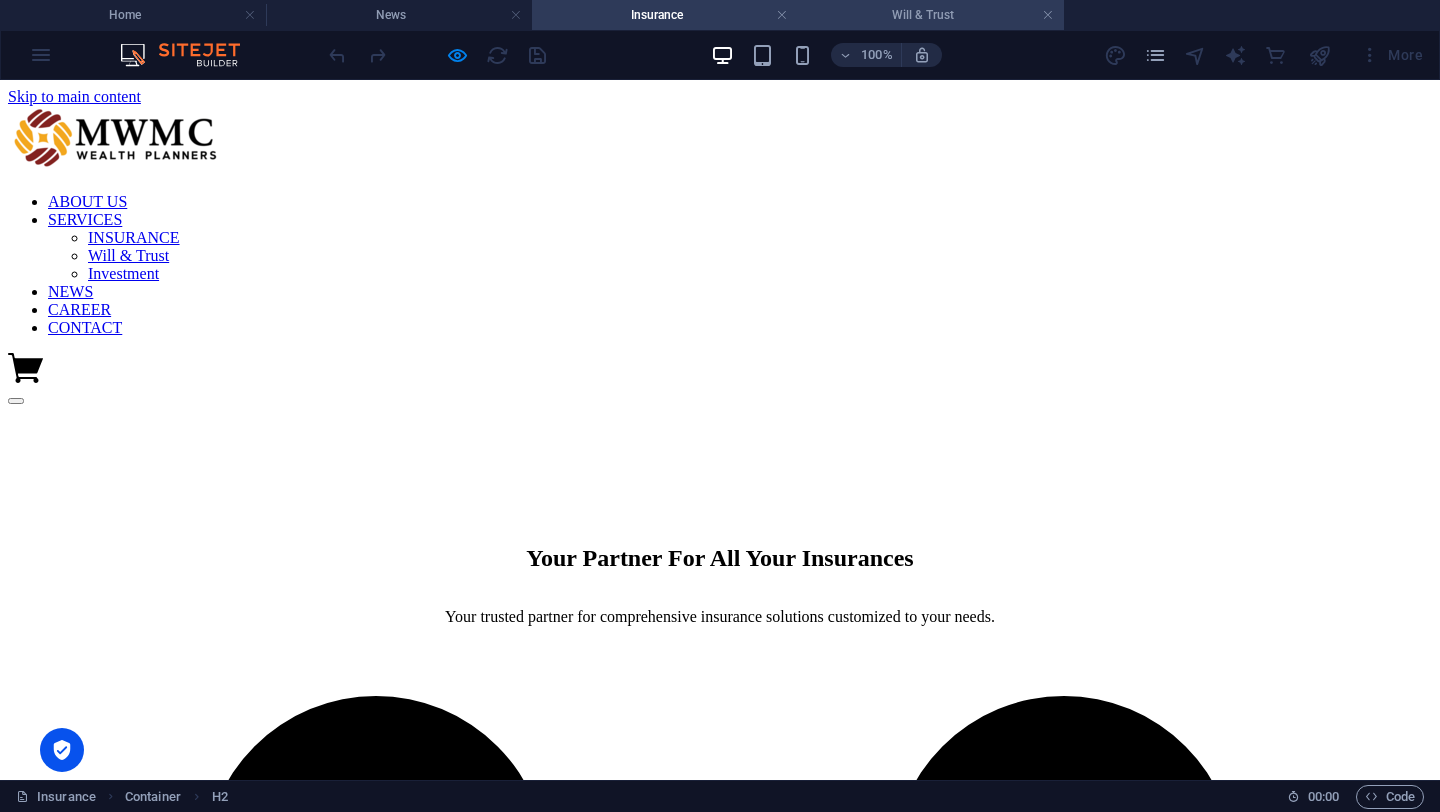 click on "Will & Trust" at bounding box center [931, 15] 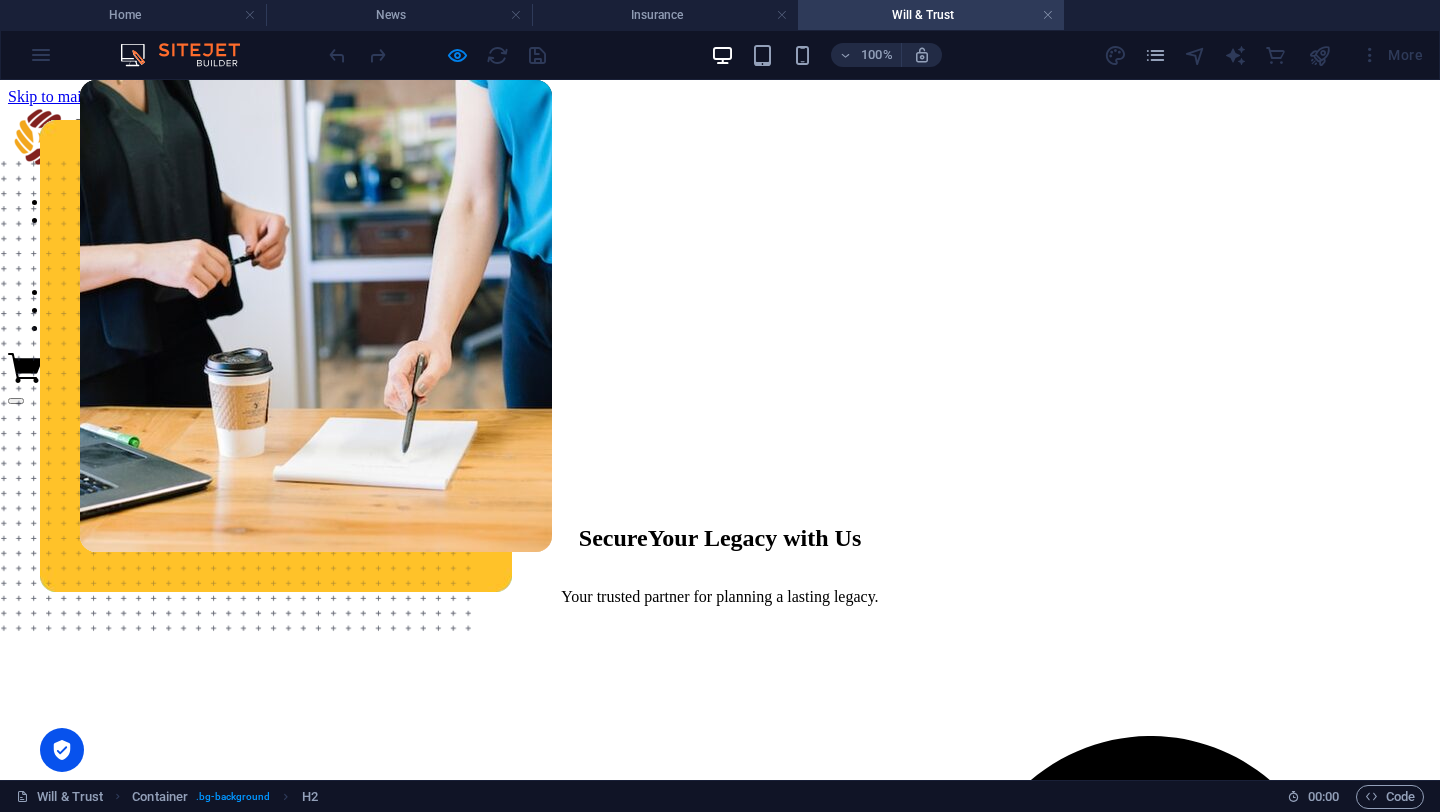 click on "Secure  Your Legacy with Us Your trusted partner for planning a lasting legacy." at bounding box center [720, 520] 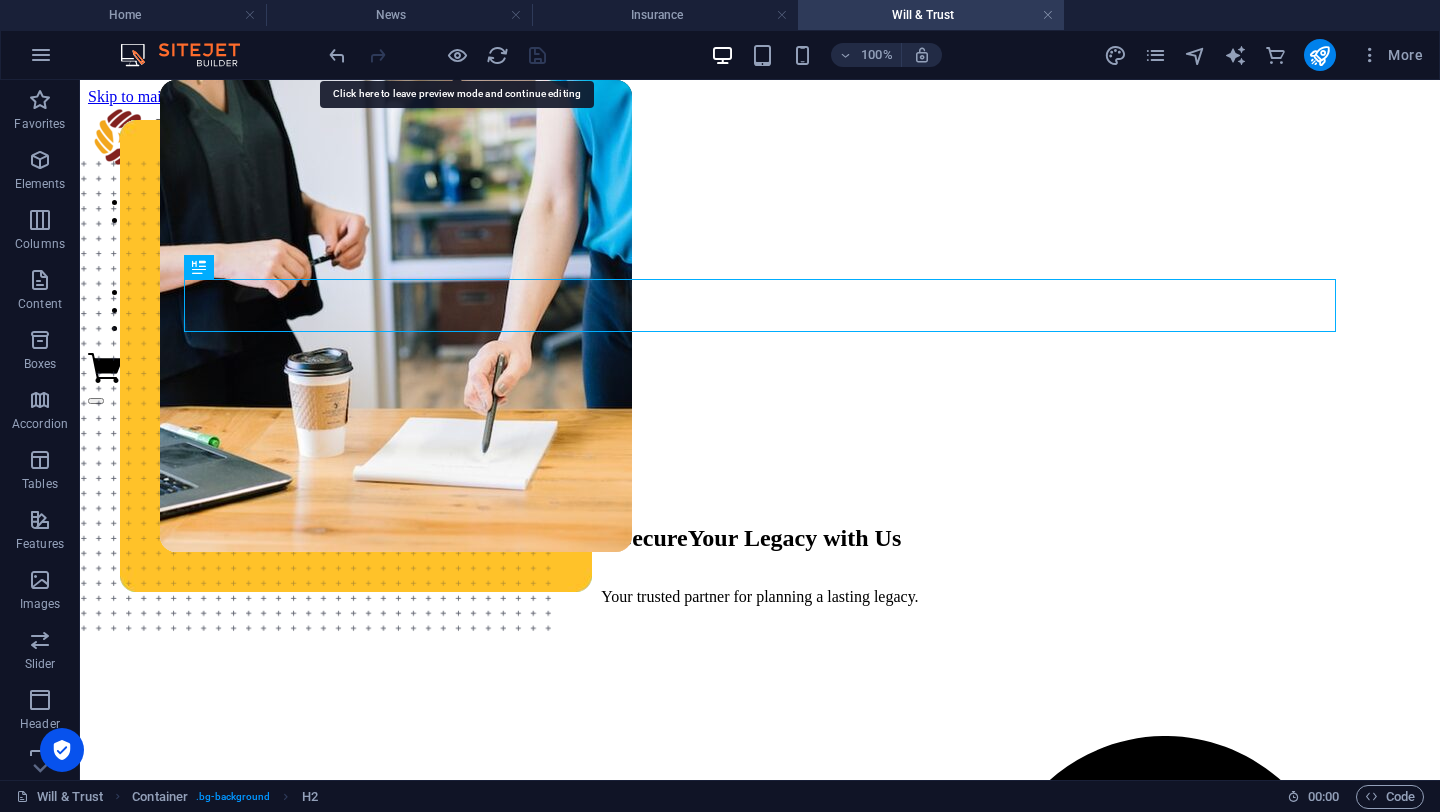 click on "Secure  Your Legacy with Us Your trusted partner for planning a lasting legacy." at bounding box center [760, 520] 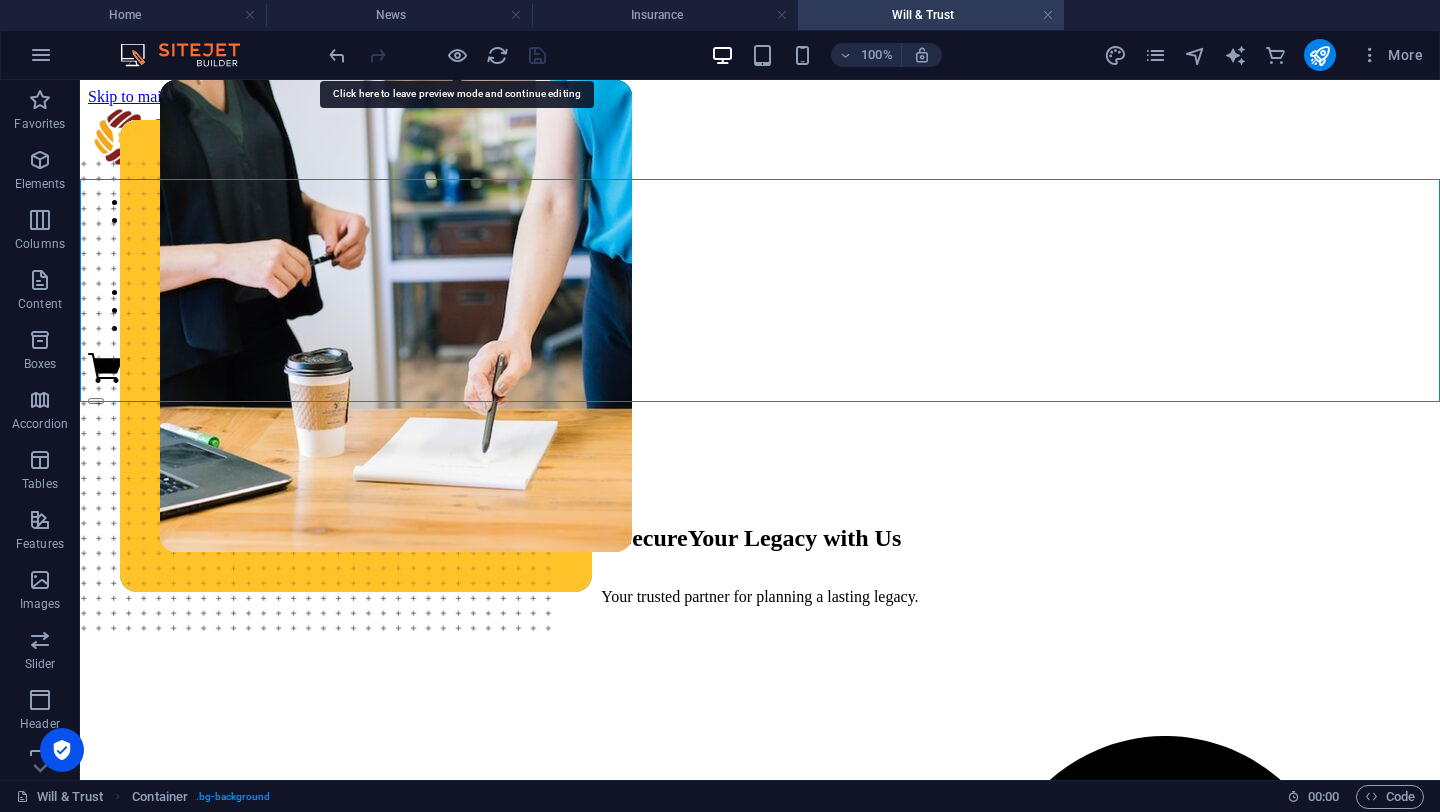 click on "Secure  Your Legacy with Us Your trusted partner for planning a lasting legacy." at bounding box center (760, 520) 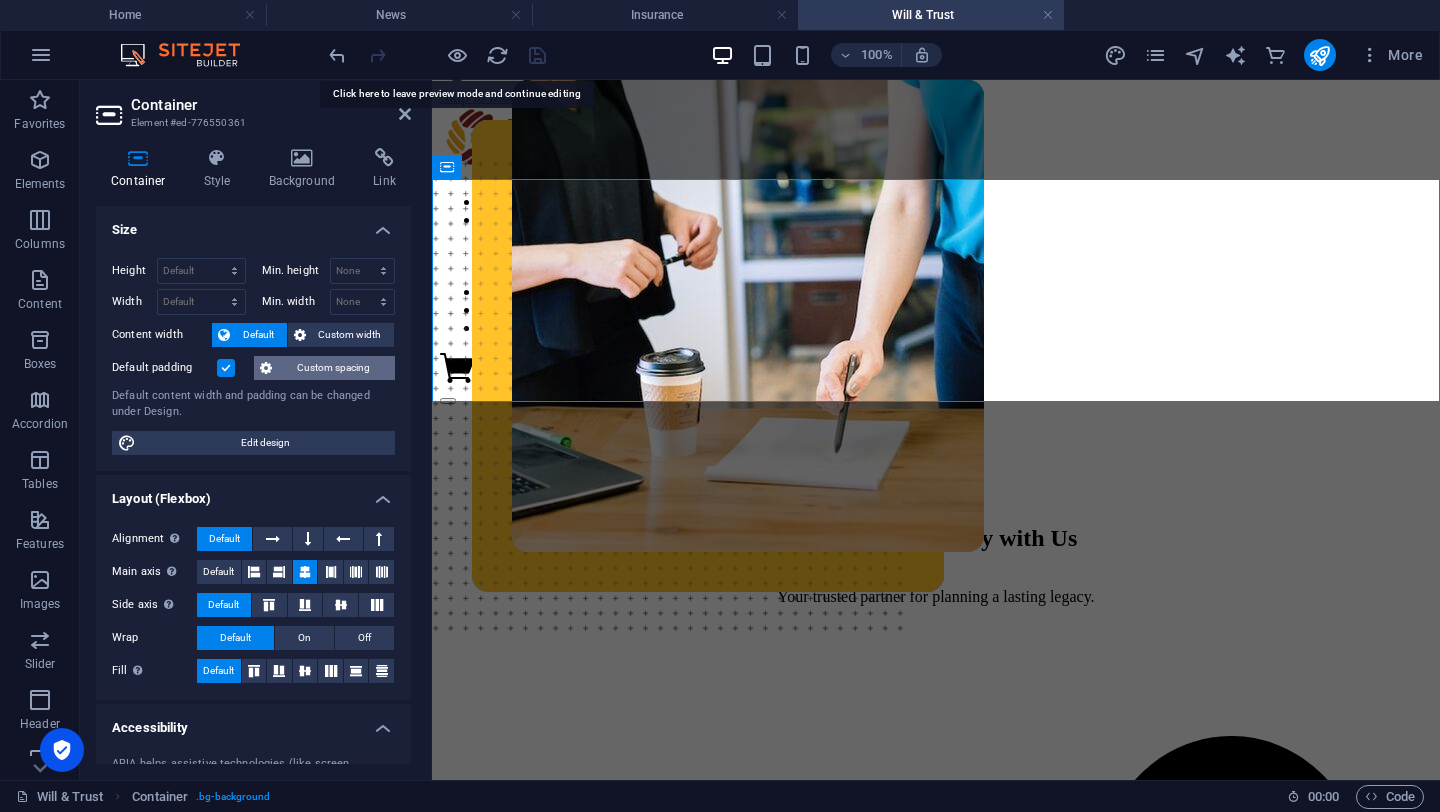click on "Custom spacing" at bounding box center [333, 368] 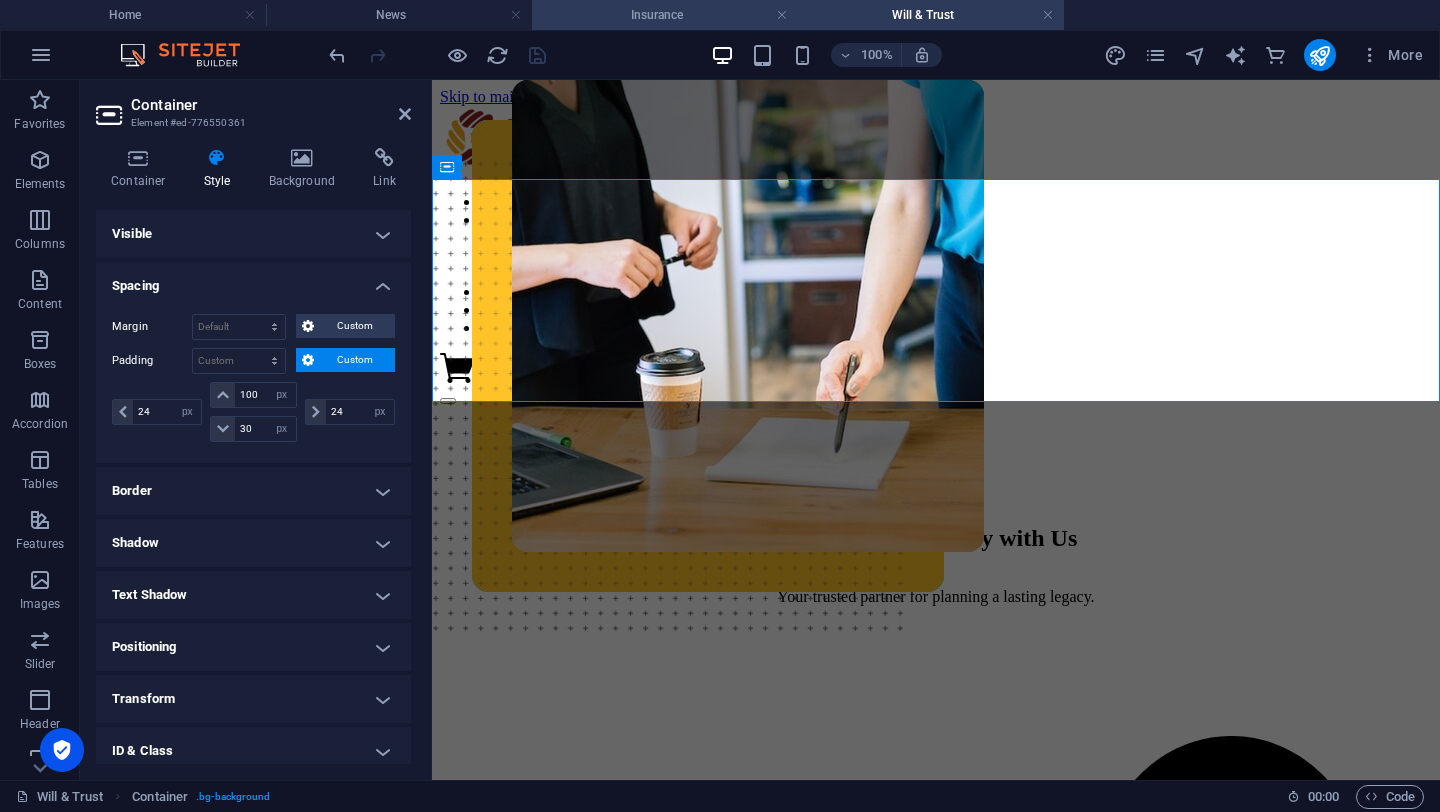 click on "Insurance" at bounding box center (665, 15) 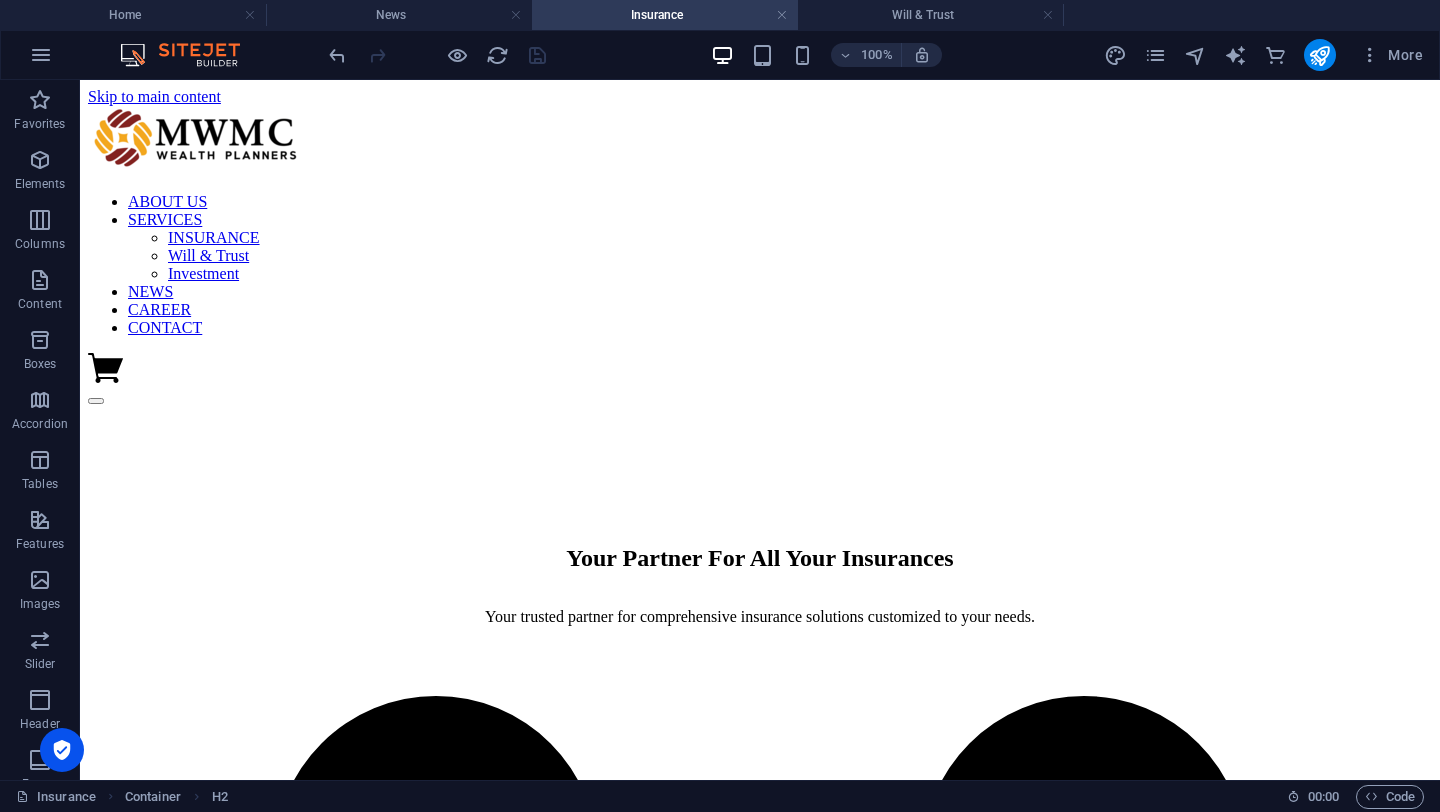 click on "Your   Partner   For All Your Insurances Your trusted partner for comprehensive insurance solutions customized to your needs." at bounding box center [760, 530] 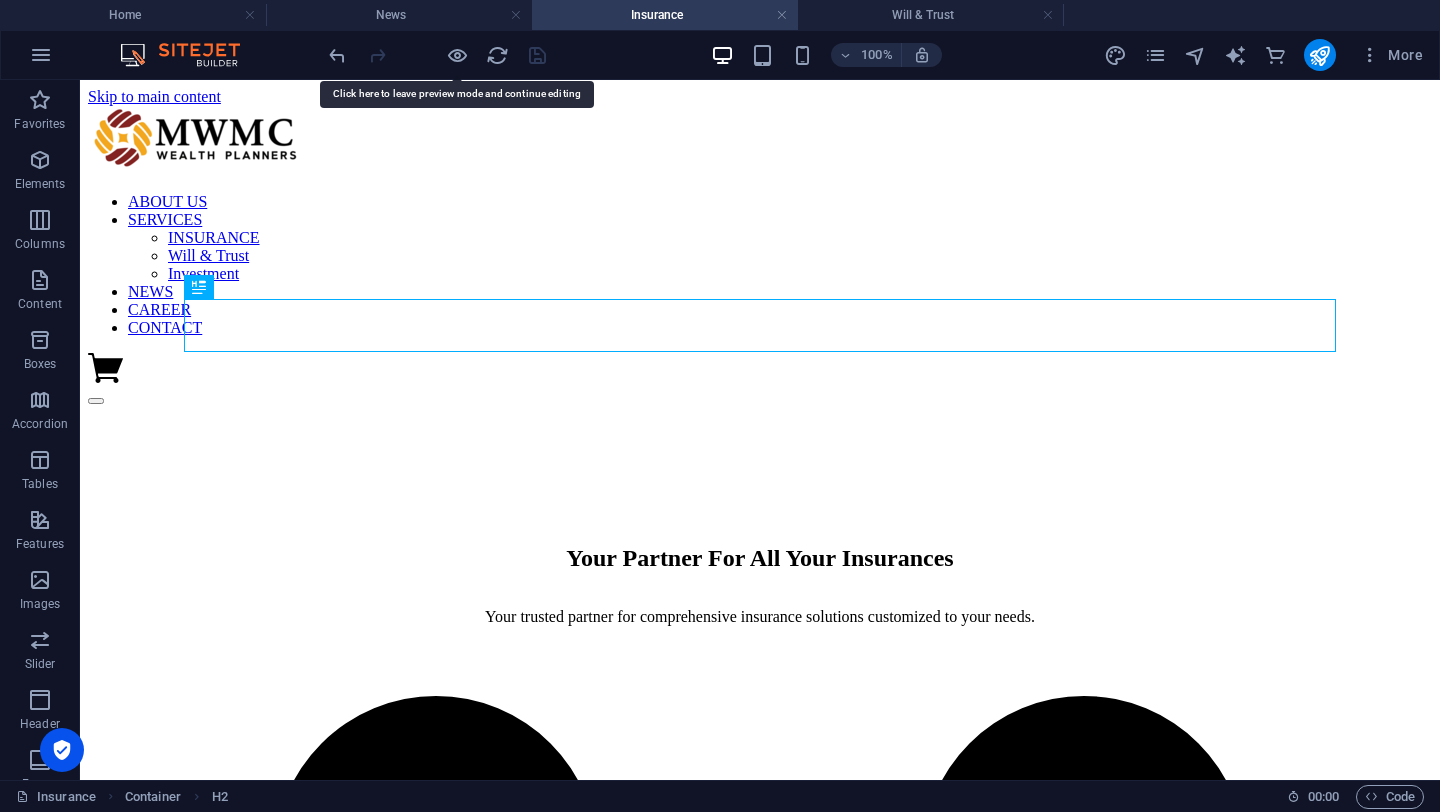 click on "Your   Partner   For All Your Insurances Your trusted partner for comprehensive insurance solutions customized to your needs." at bounding box center [760, 530] 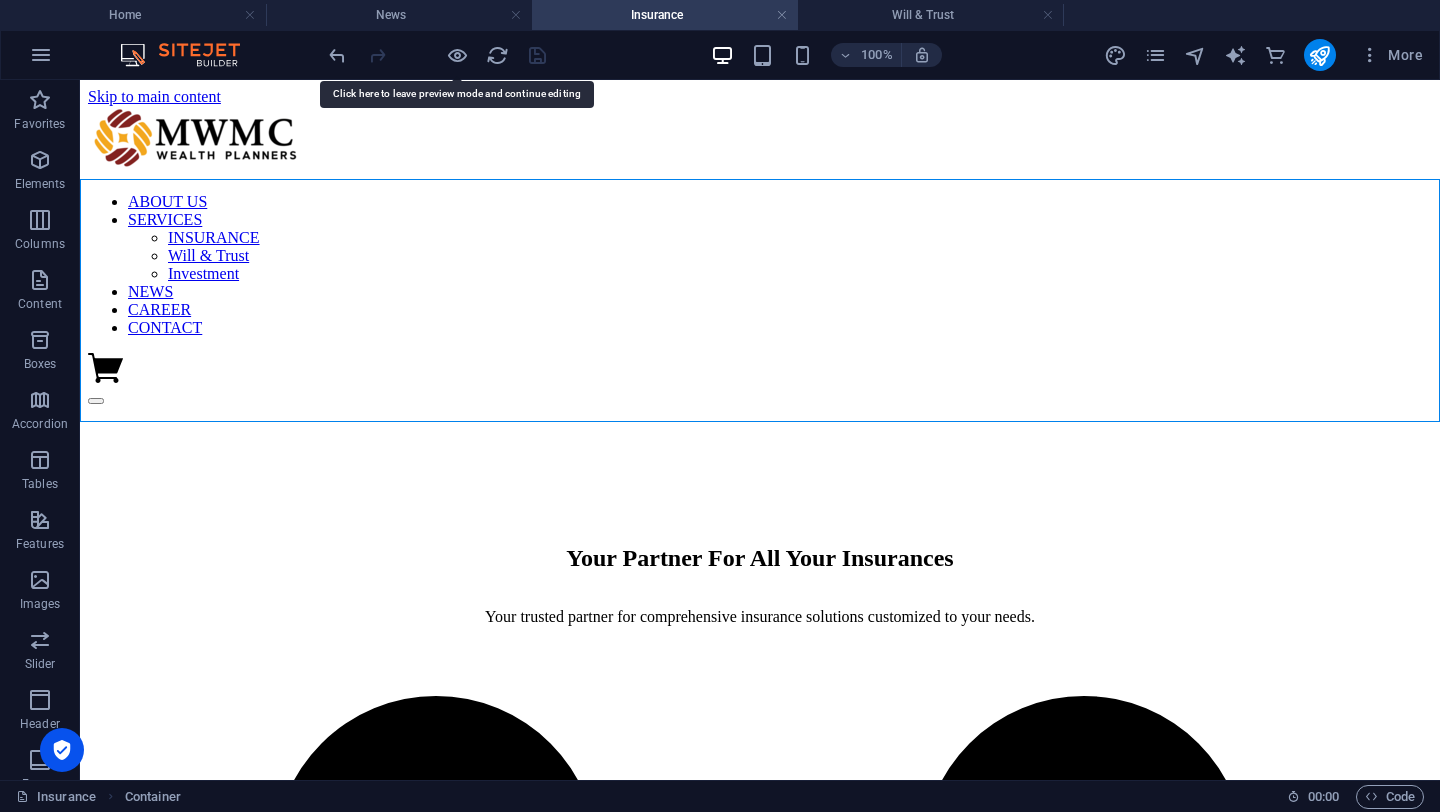 click on "Your   Partner   For All Your Insurances Your trusted partner for comprehensive insurance solutions customized to your needs." at bounding box center (760, 530) 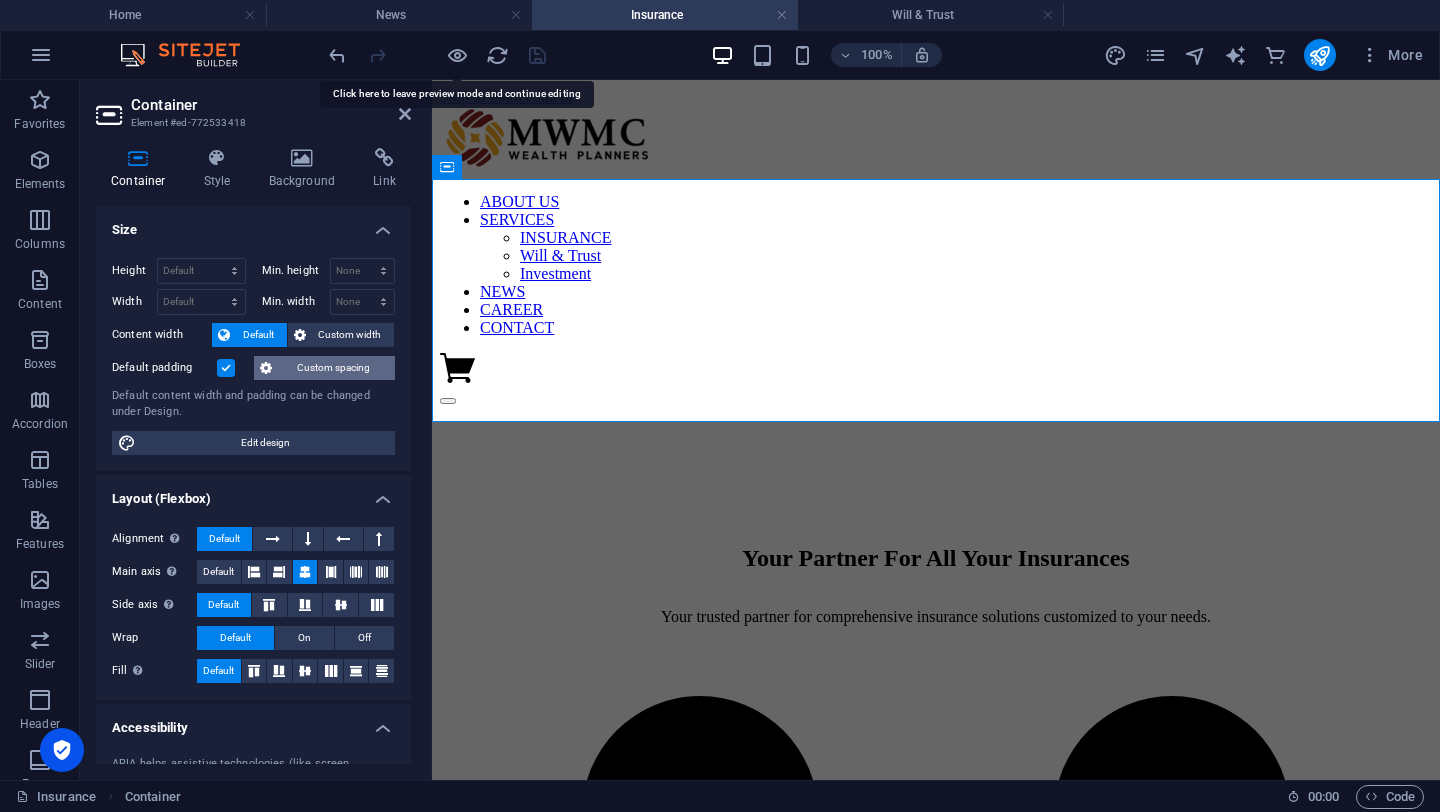 click on "Custom spacing" at bounding box center (333, 368) 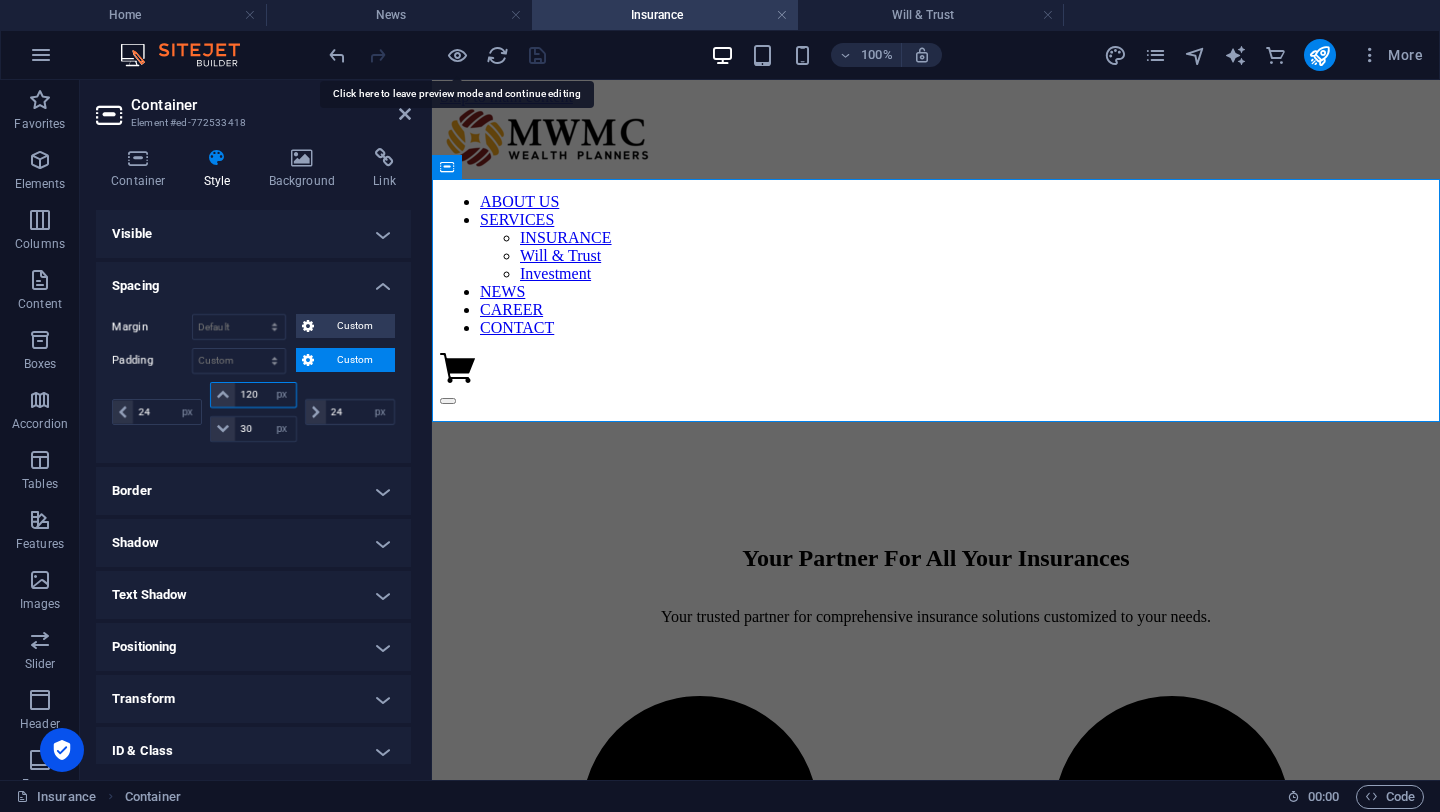 click on "120" at bounding box center (265, 395) 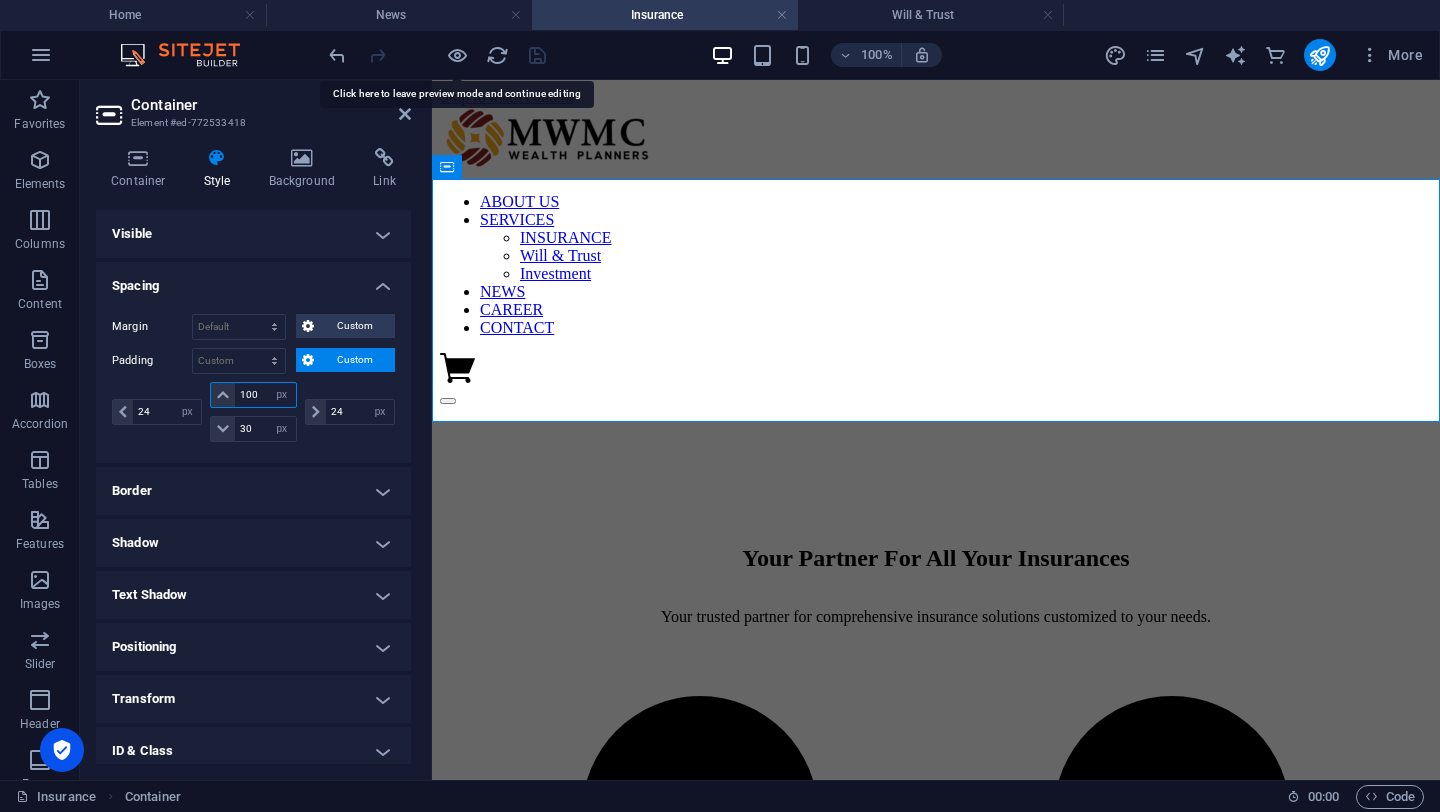 type on "100" 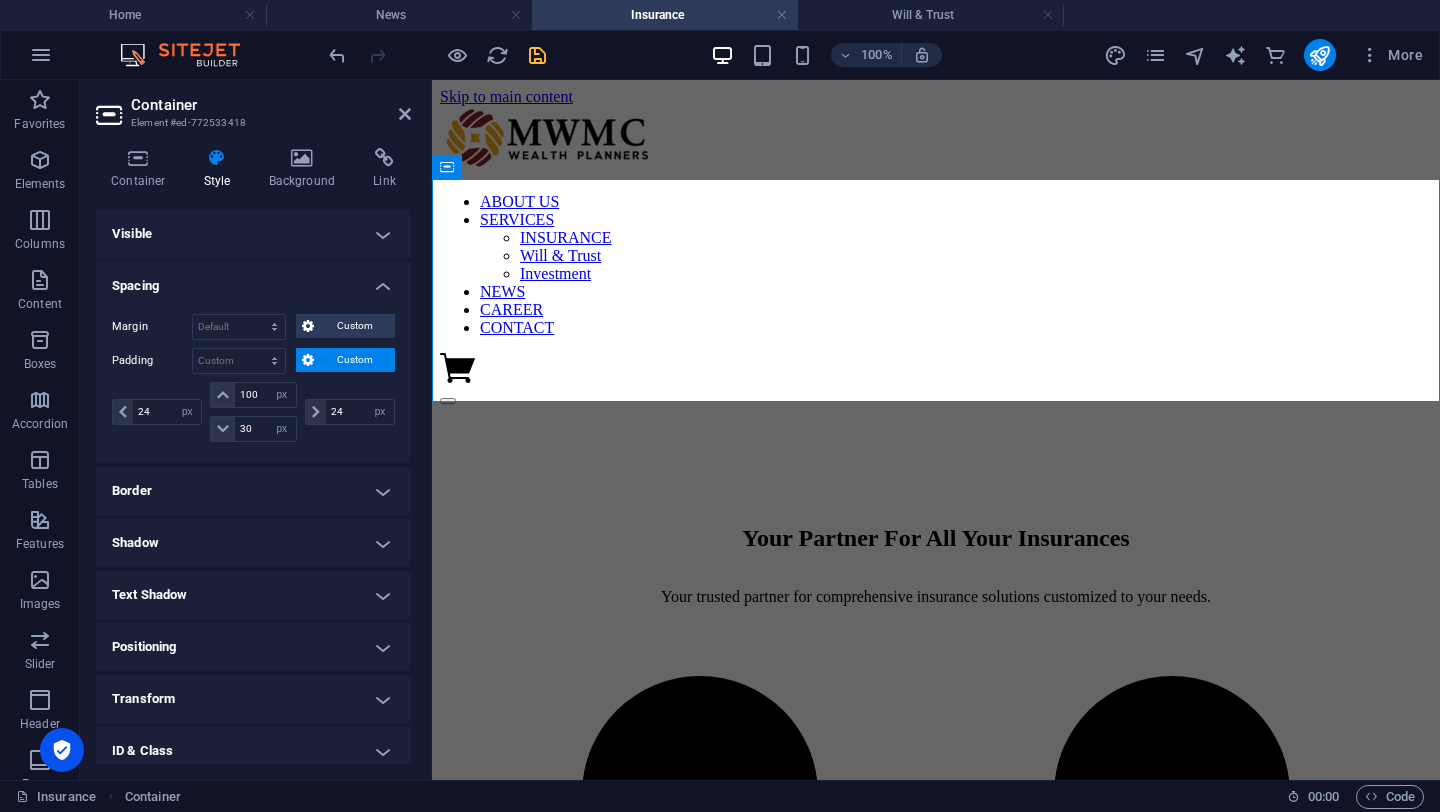 click at bounding box center (537, 55) 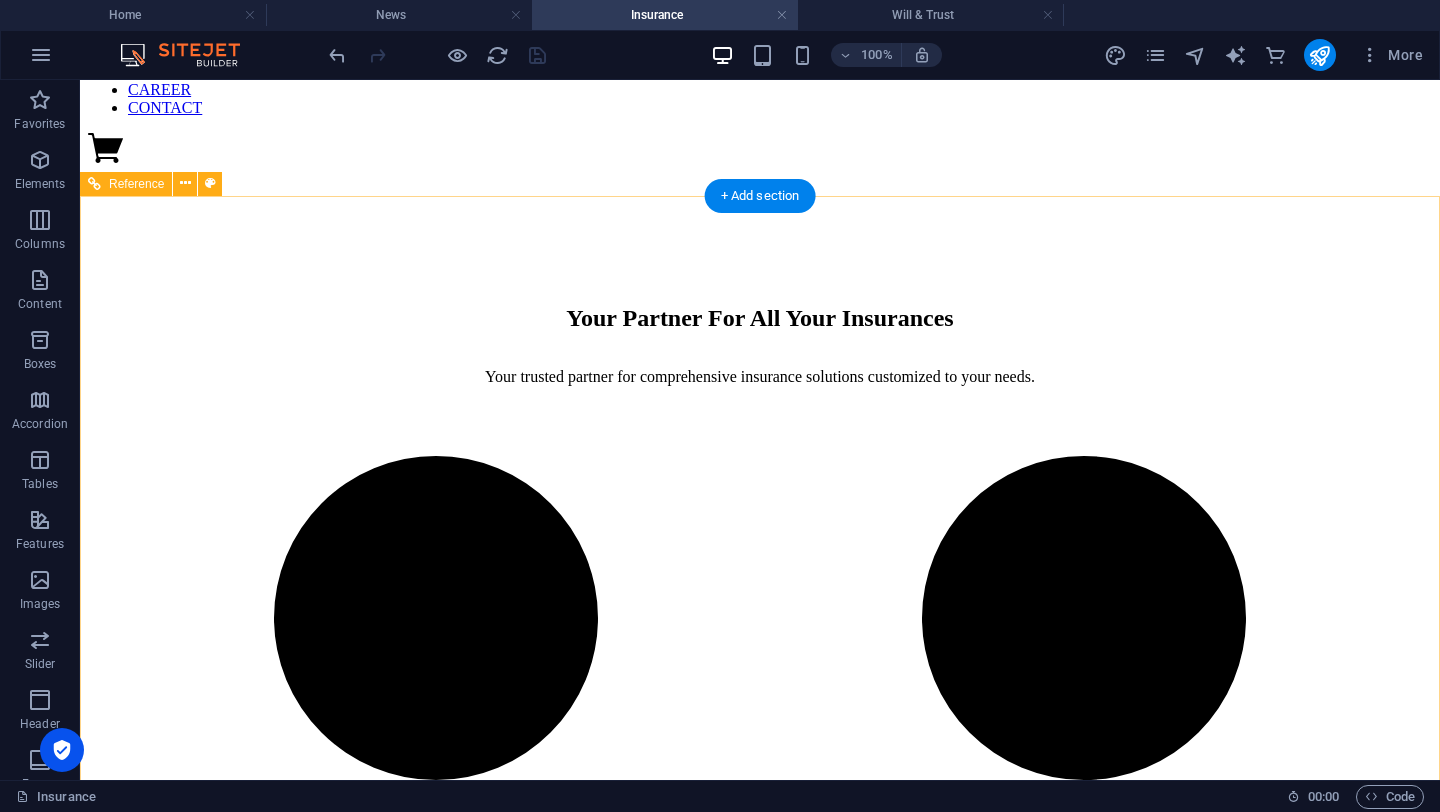 scroll, scrollTop: 0, scrollLeft: 0, axis: both 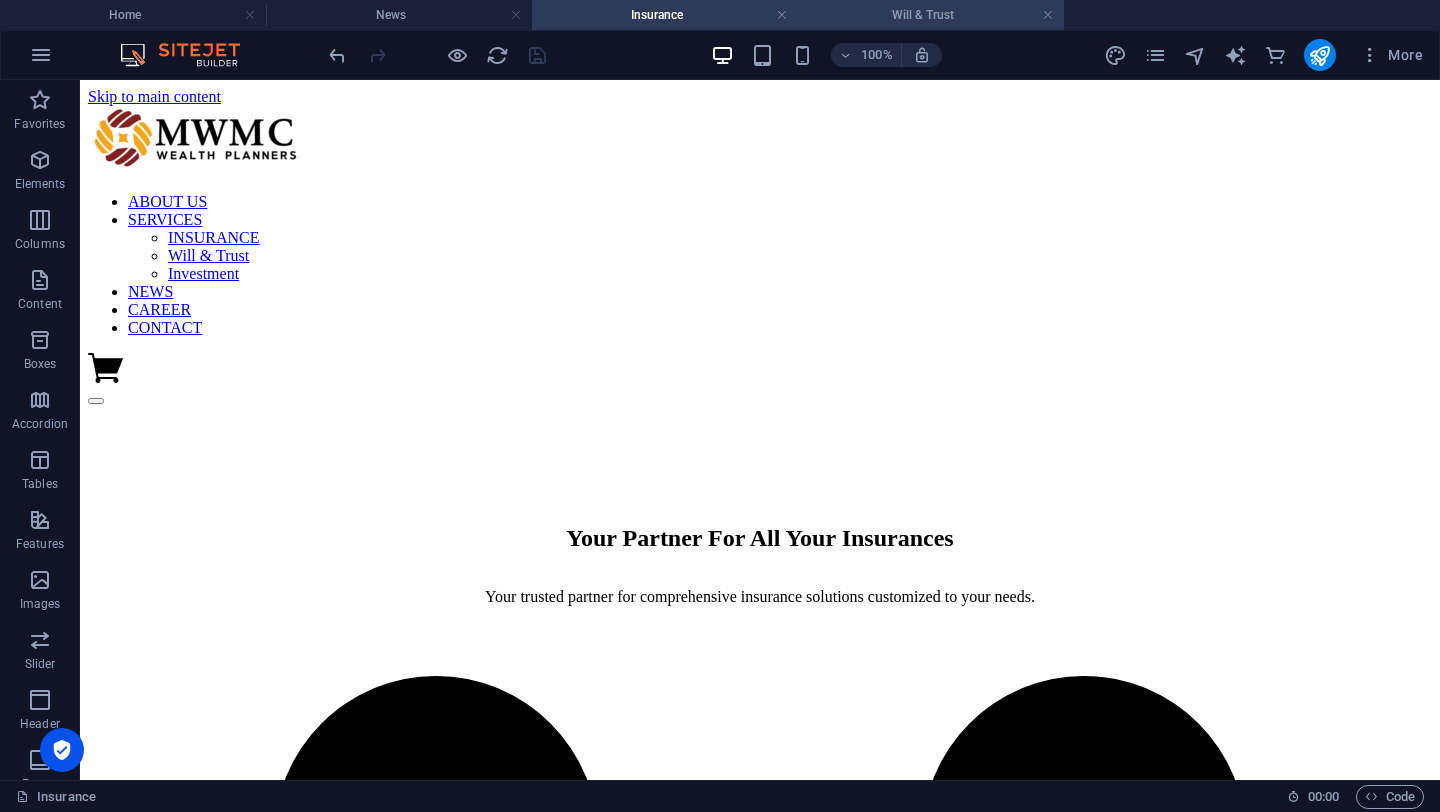 click on "Will & Trust" at bounding box center [931, 15] 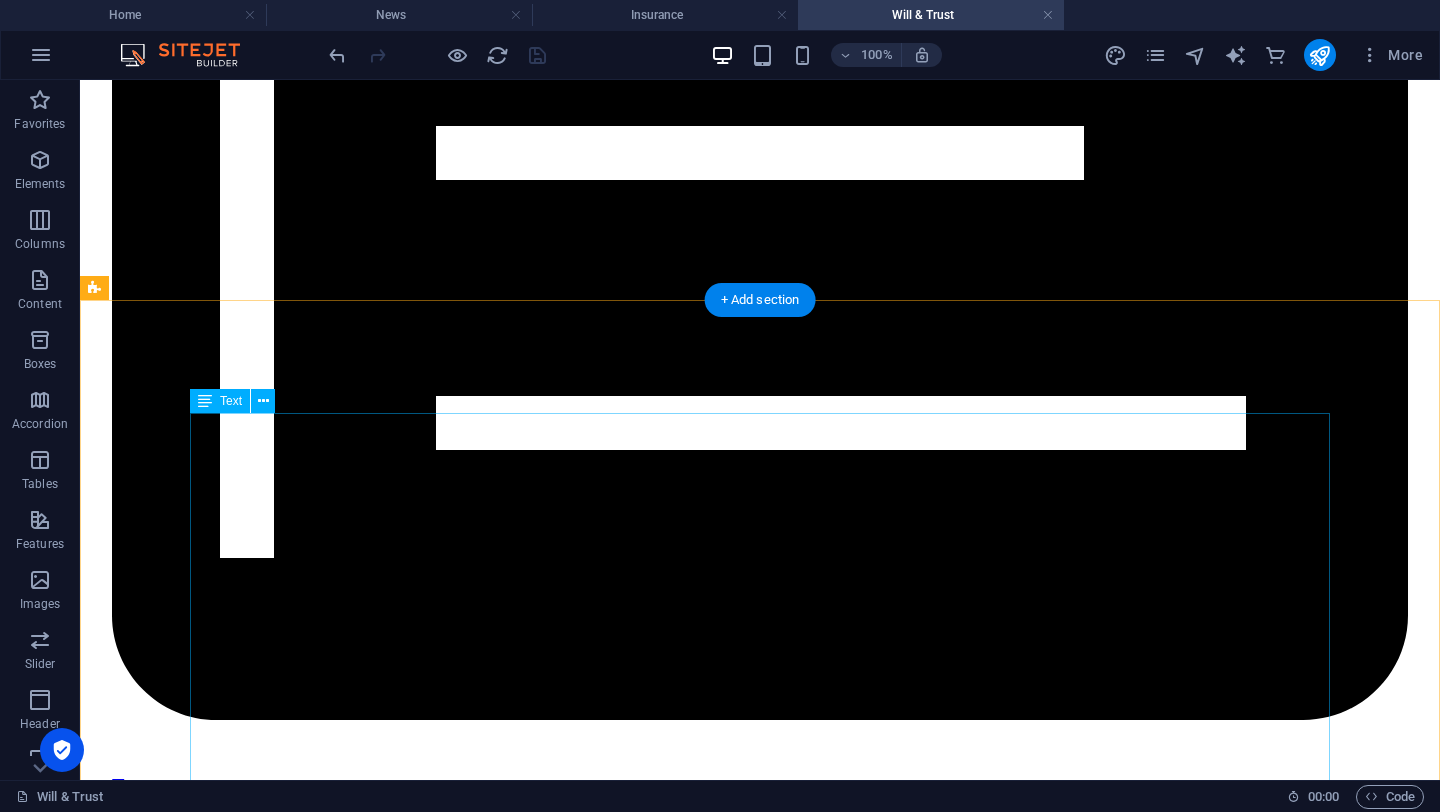 scroll, scrollTop: 3079, scrollLeft: 0, axis: vertical 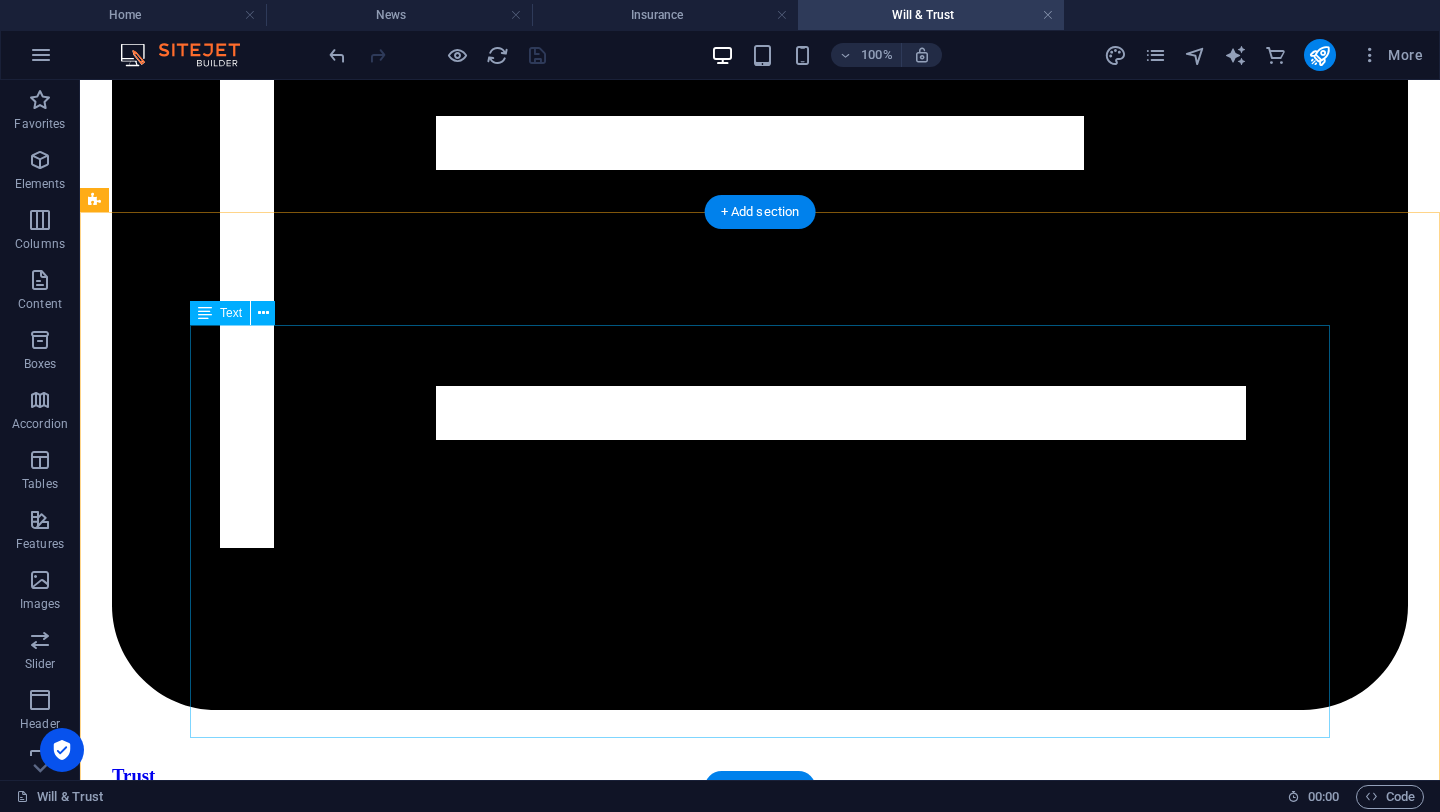 click on "With Will & Trust Without Will & Trust Clear distribution of assets Default distribution by law (Distribution Act 1958 / Faraid) Protects children and dependents Potential guardianship disputes Appointed executor & trustee Court-appointed administrator Potential tax & cost efficiency Risk of family disputes and legal delays Business & asset succession Business may freeze without instruction" at bounding box center [760, 6597] 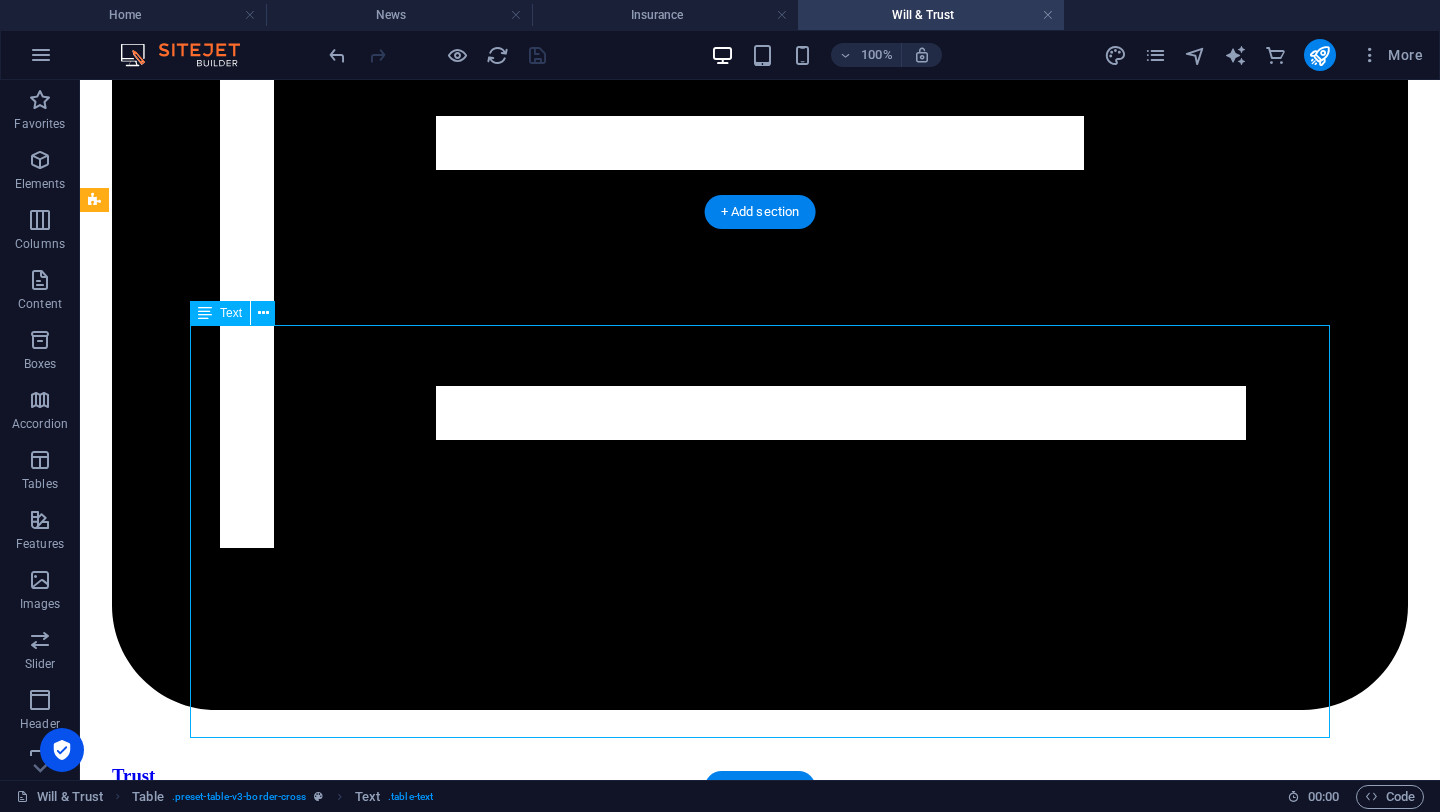 click on "With Will & Trust Without Will & Trust Clear distribution of assets Default distribution by law (Distribution Act 1958 / Faraid) Protects children and dependents Potential guardianship disputes Appointed executor & trustee Court-appointed administrator Potential tax & cost efficiency Risk of family disputes and legal delays Business & asset succession Business may freeze without instruction" at bounding box center (760, 6597) 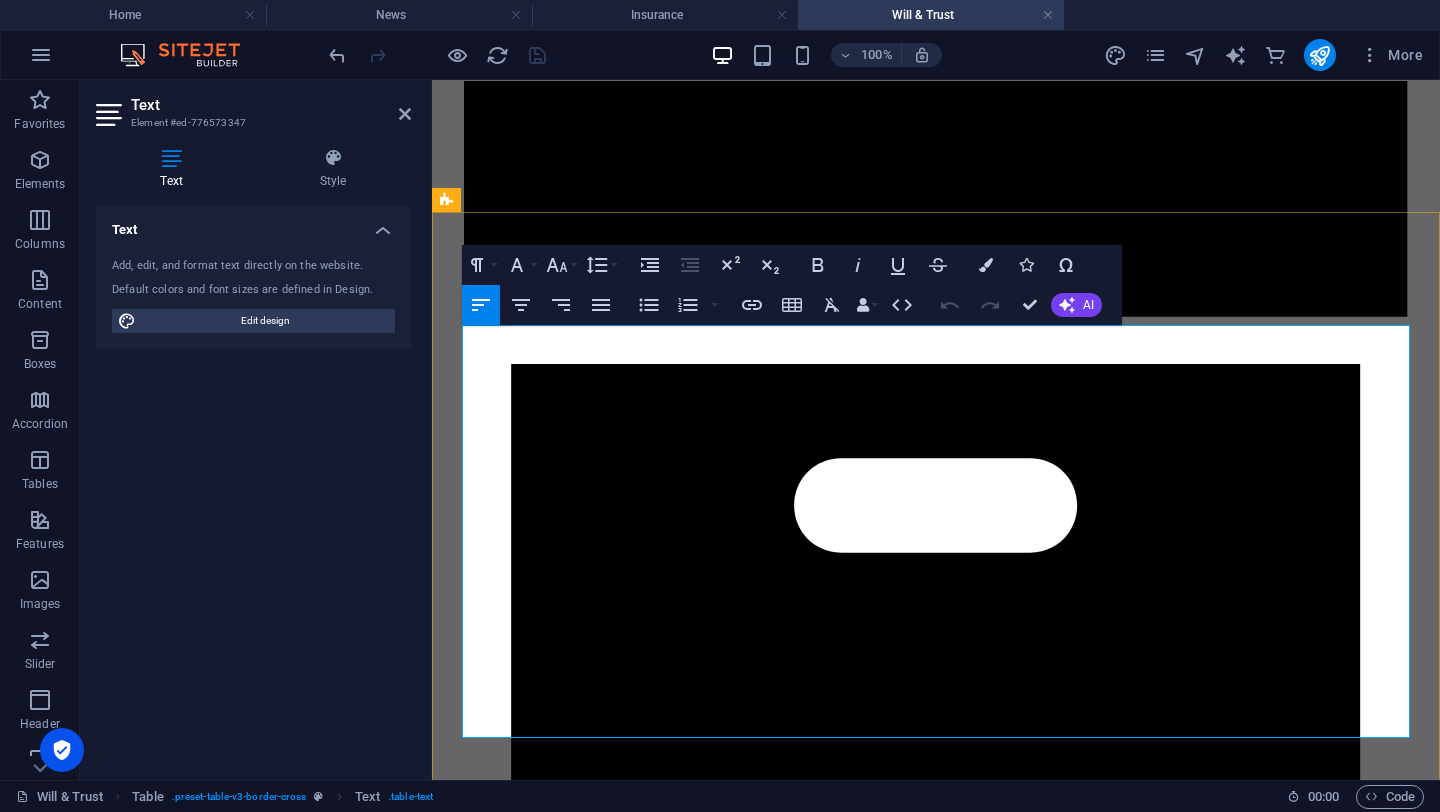 click on "Without Will & Trust" at bounding box center (1129, 5296) 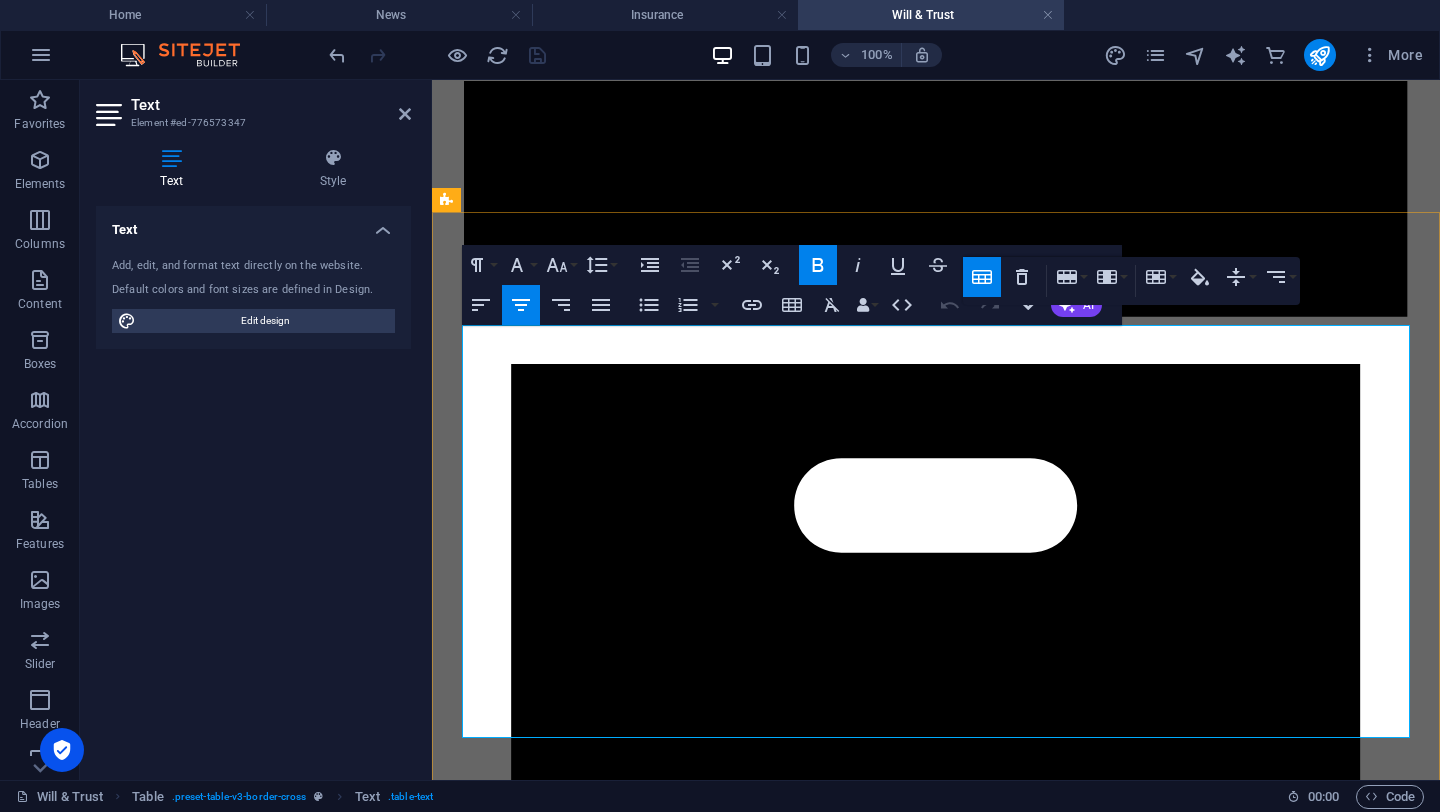 click on "With Will & Trust" at bounding box center [702, 5296] 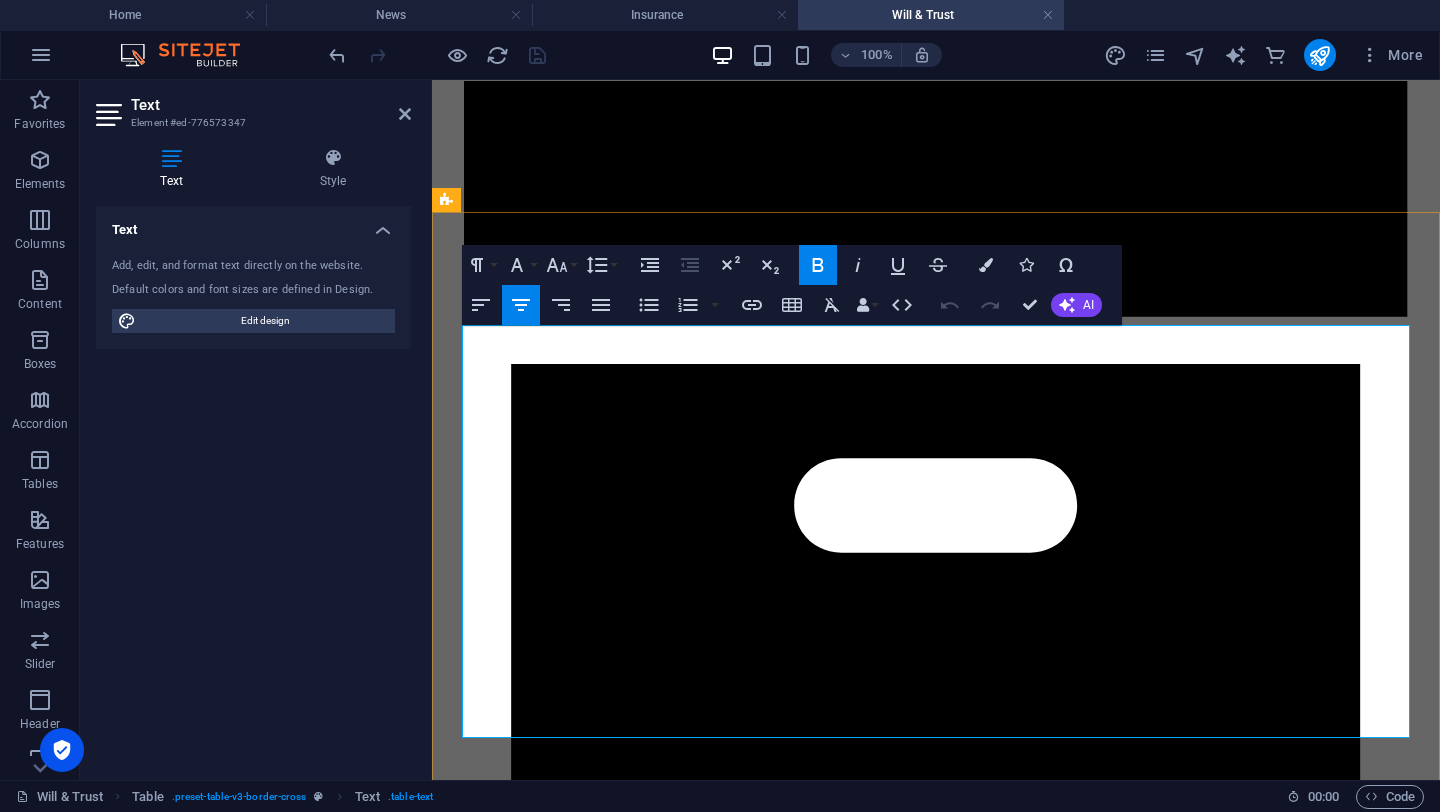 click on "With Will & Trust" at bounding box center (702, 5296) 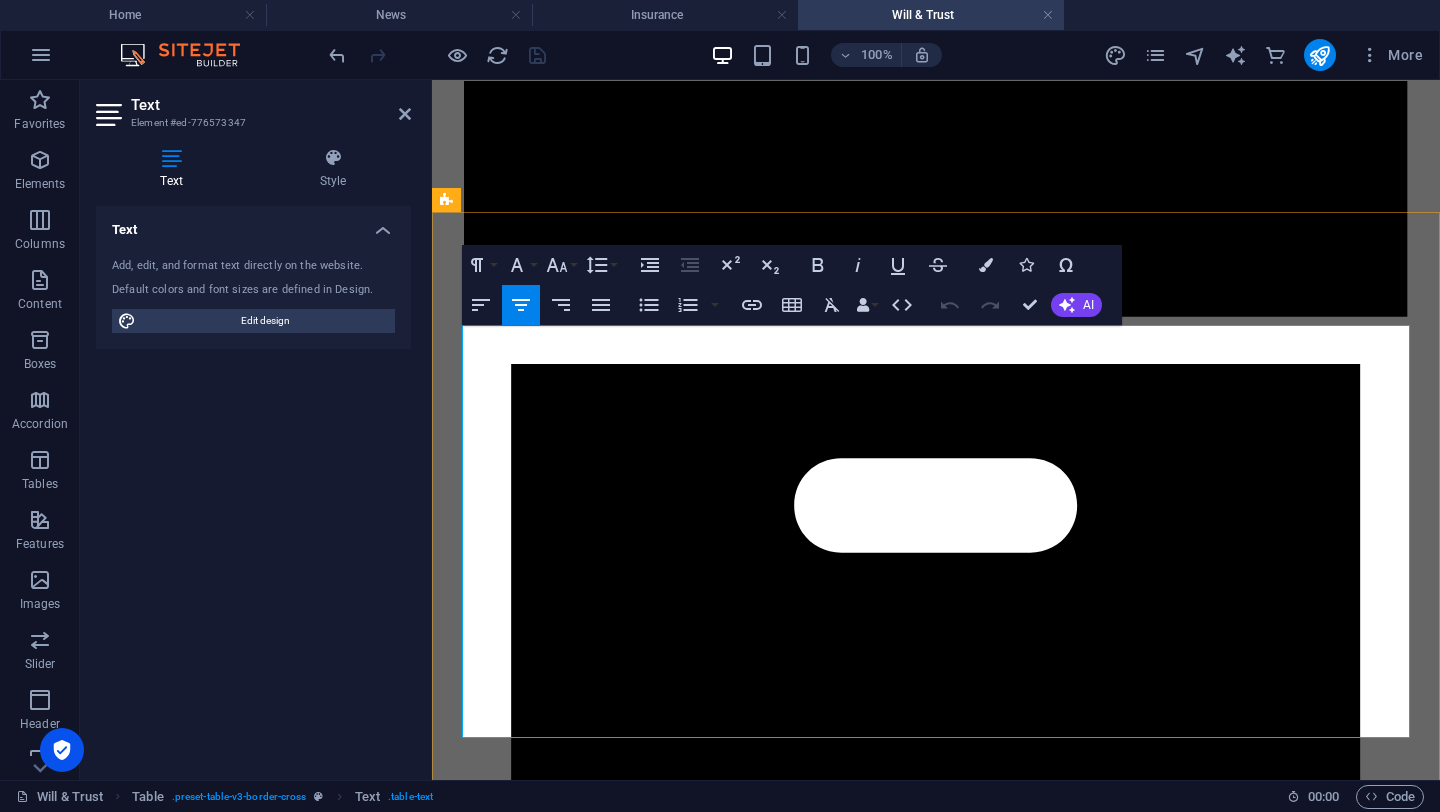 click at bounding box center [509, 5296] 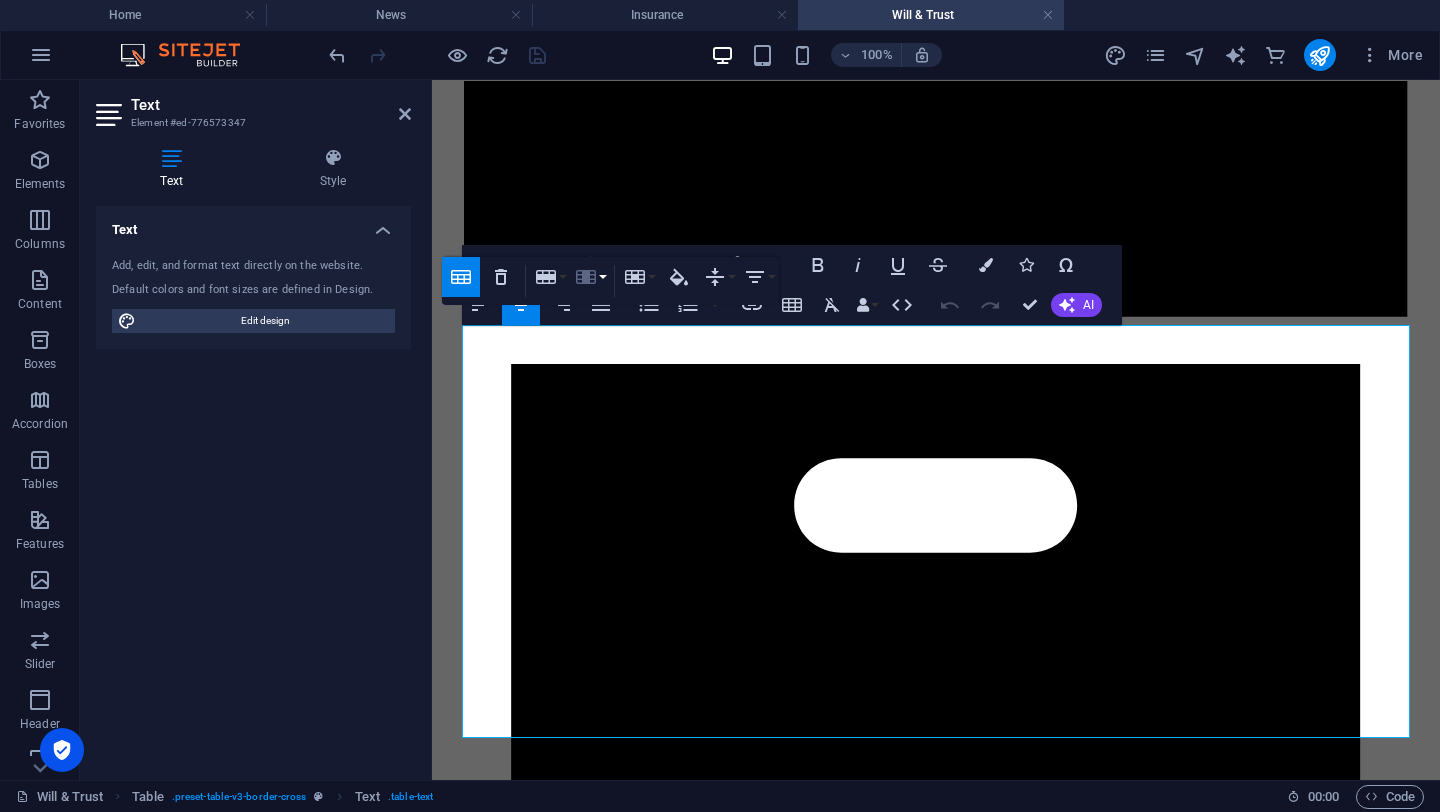 click 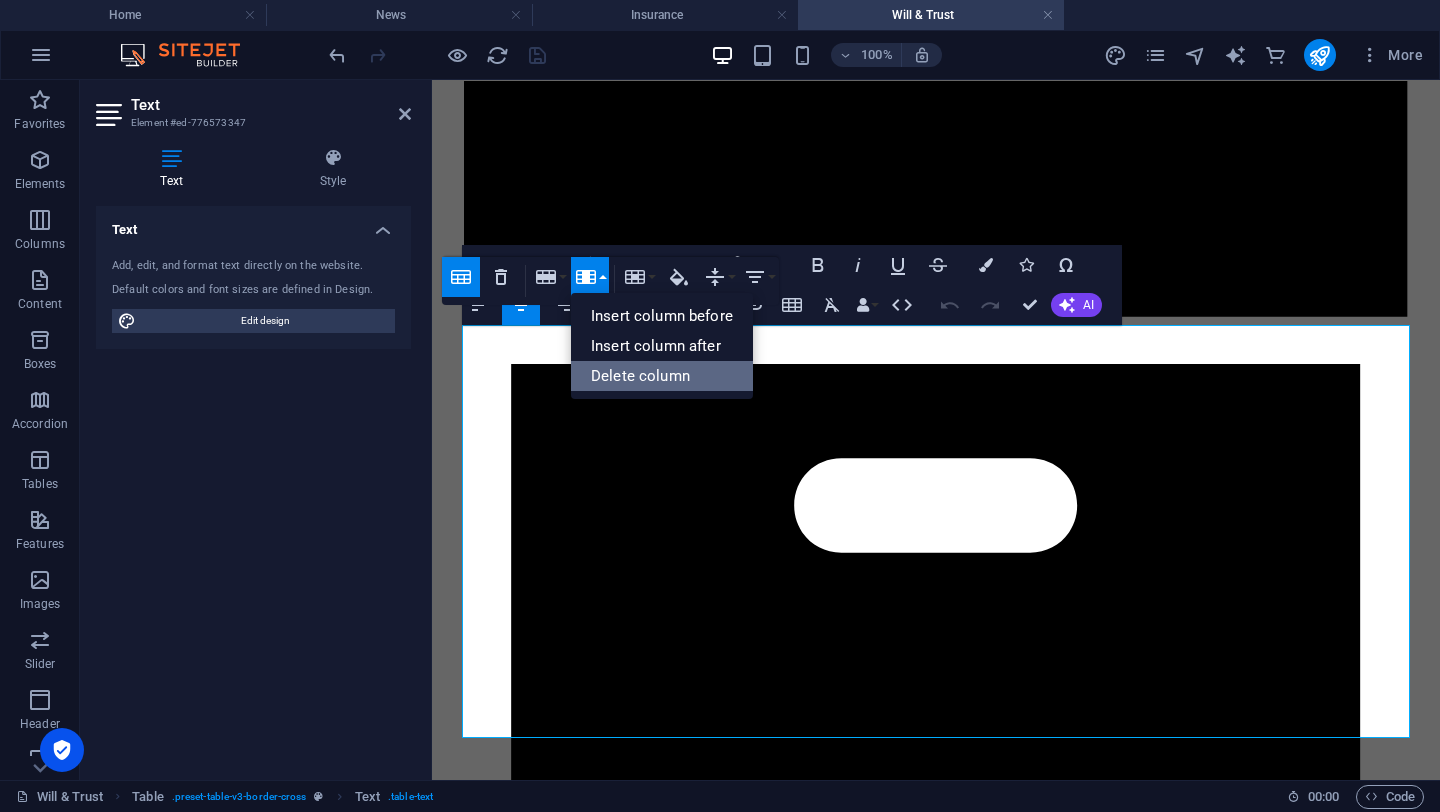 click on "Delete column" at bounding box center (662, 376) 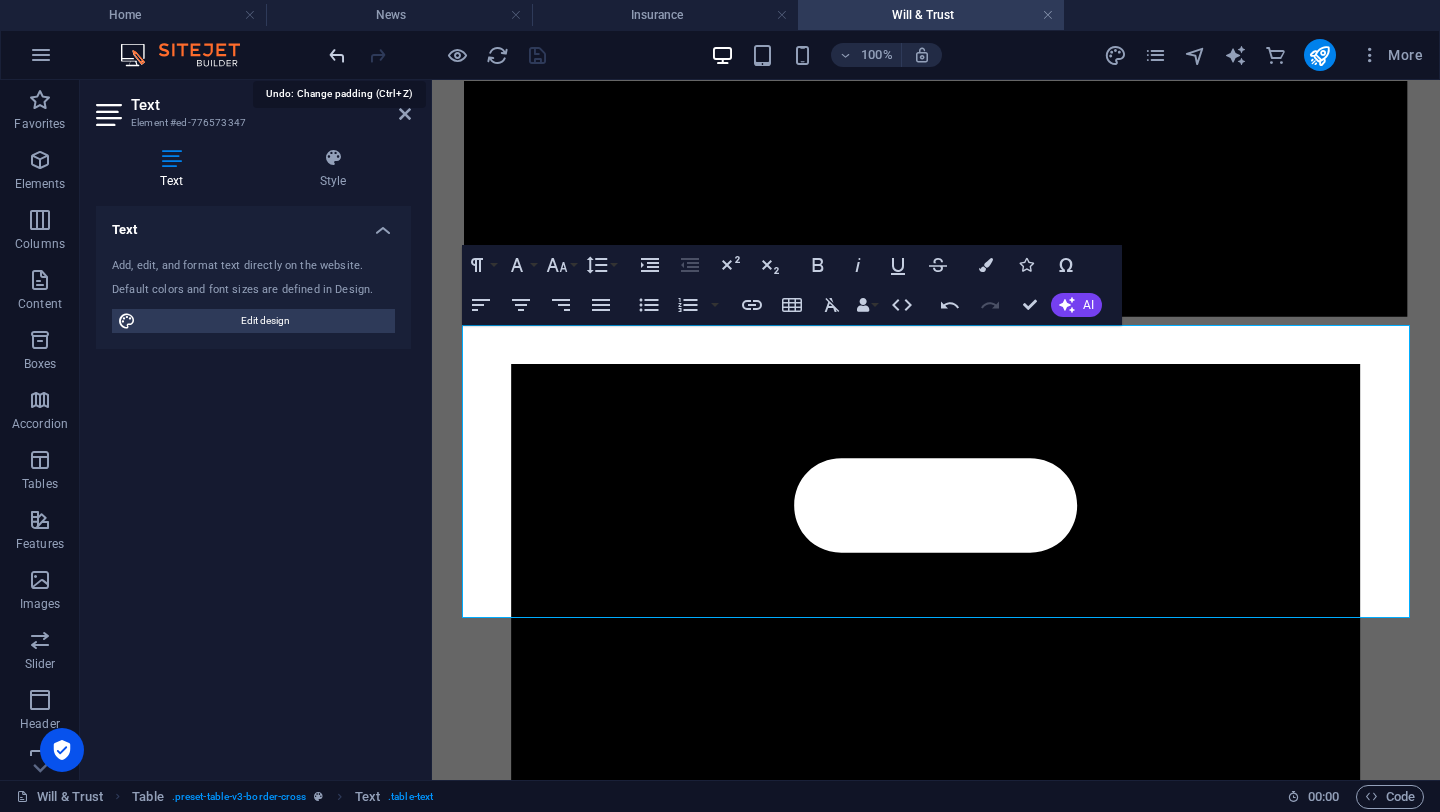 click at bounding box center [337, 55] 